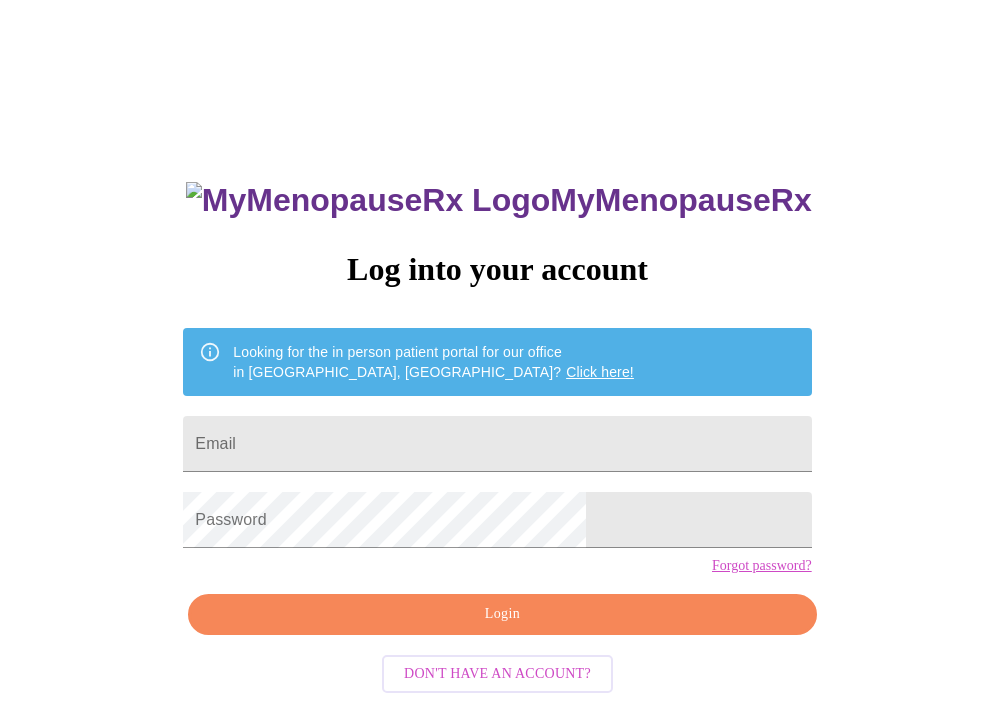 scroll, scrollTop: 0, scrollLeft: 0, axis: both 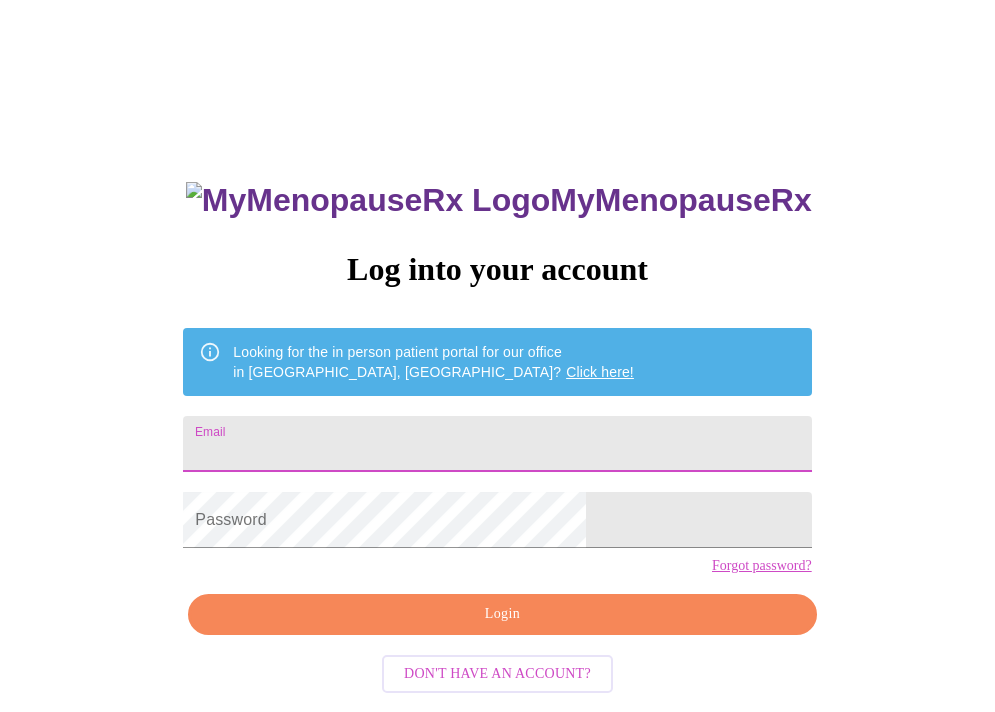 click on "Email" at bounding box center [497, 444] 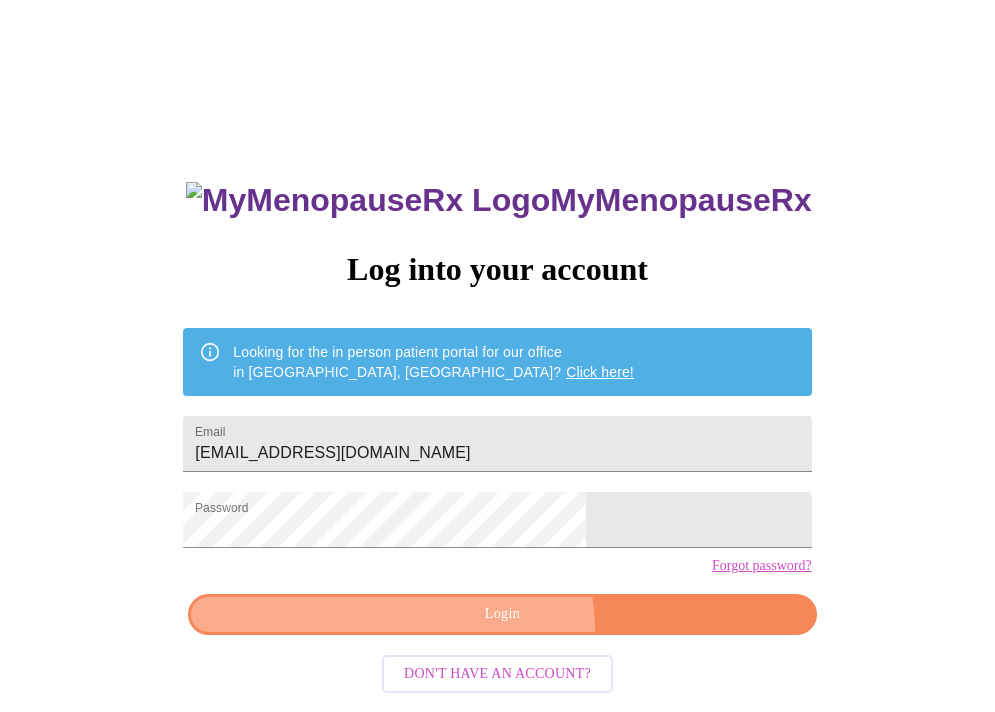 click on "Login" at bounding box center [502, 614] 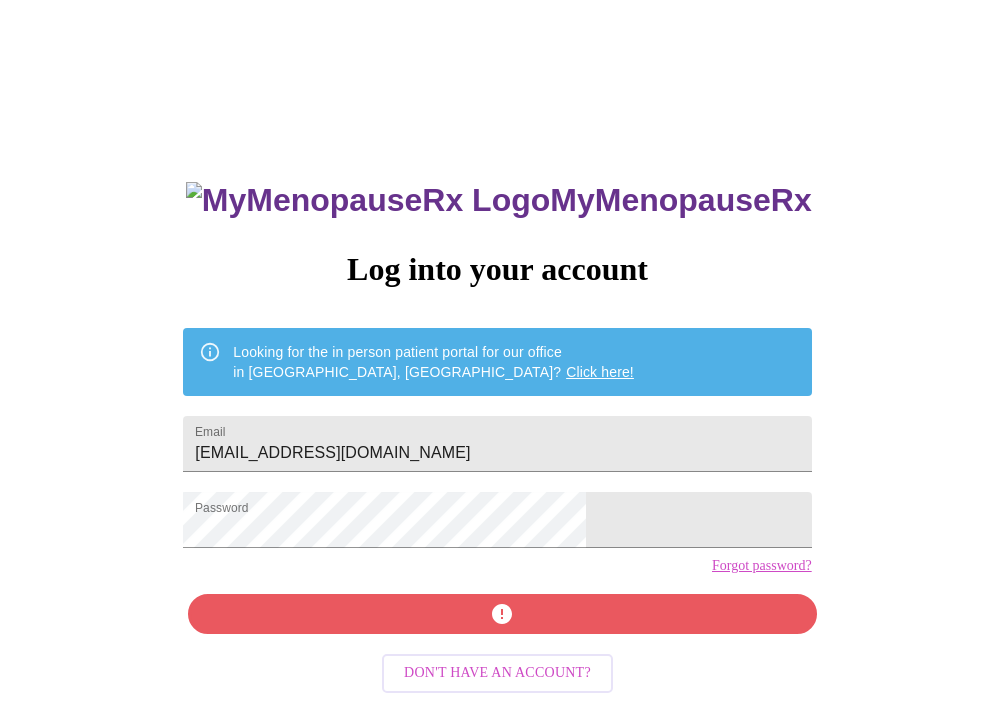 click on "Forgot password?" at bounding box center [762, 566] 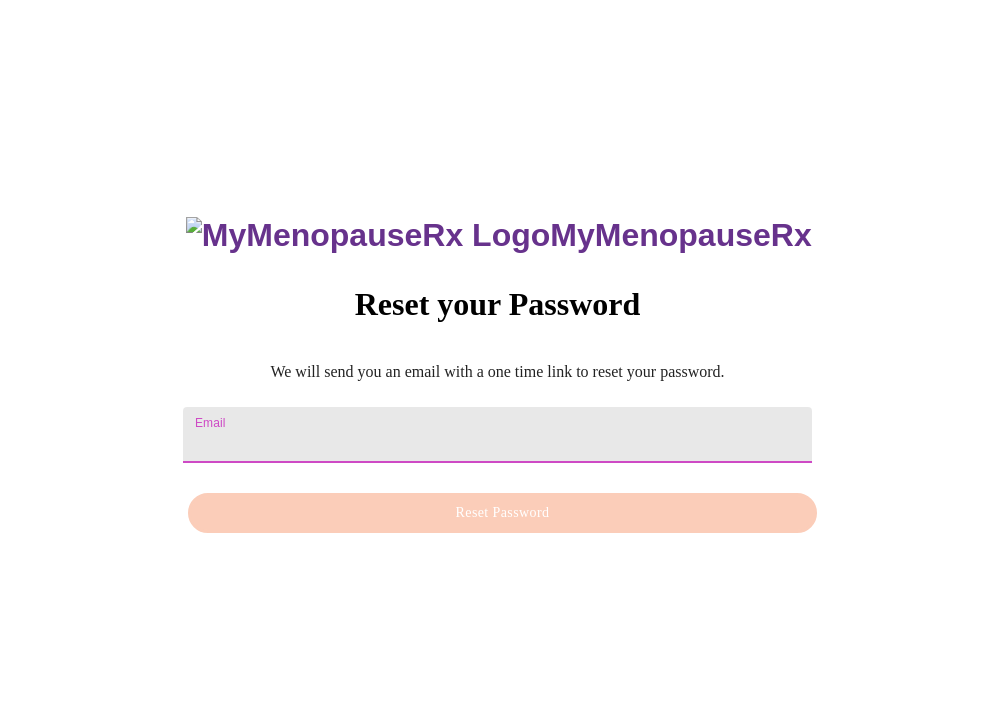 click on "Email" at bounding box center (497, 435) 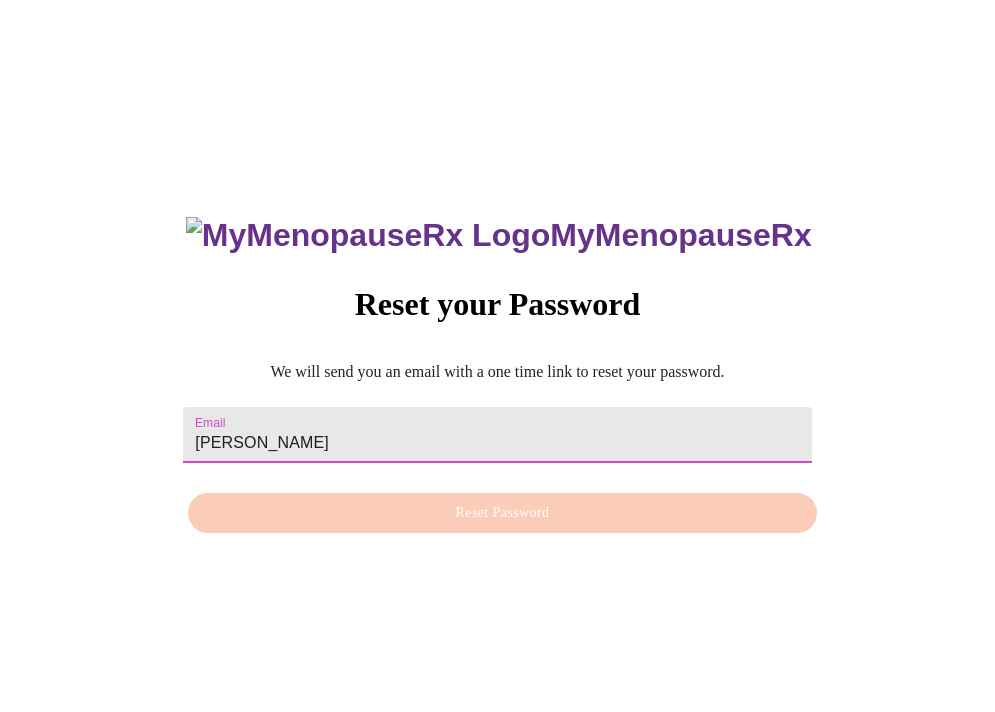type on "[EMAIL_ADDRESS][DOMAIN_NAME]" 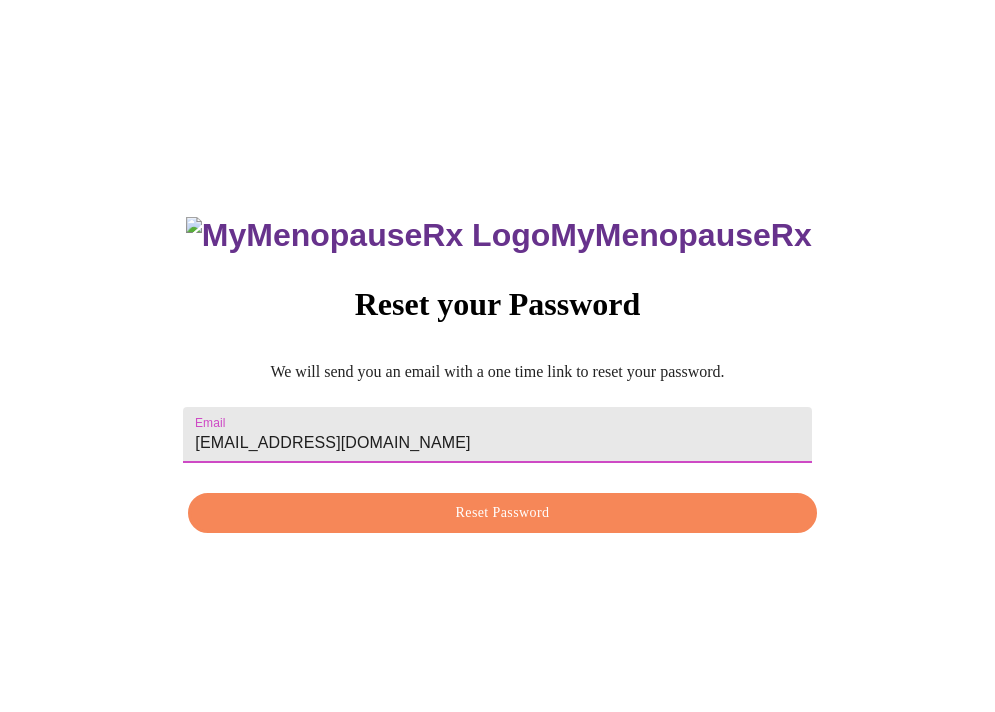 click on "Reset Password" at bounding box center [502, 513] 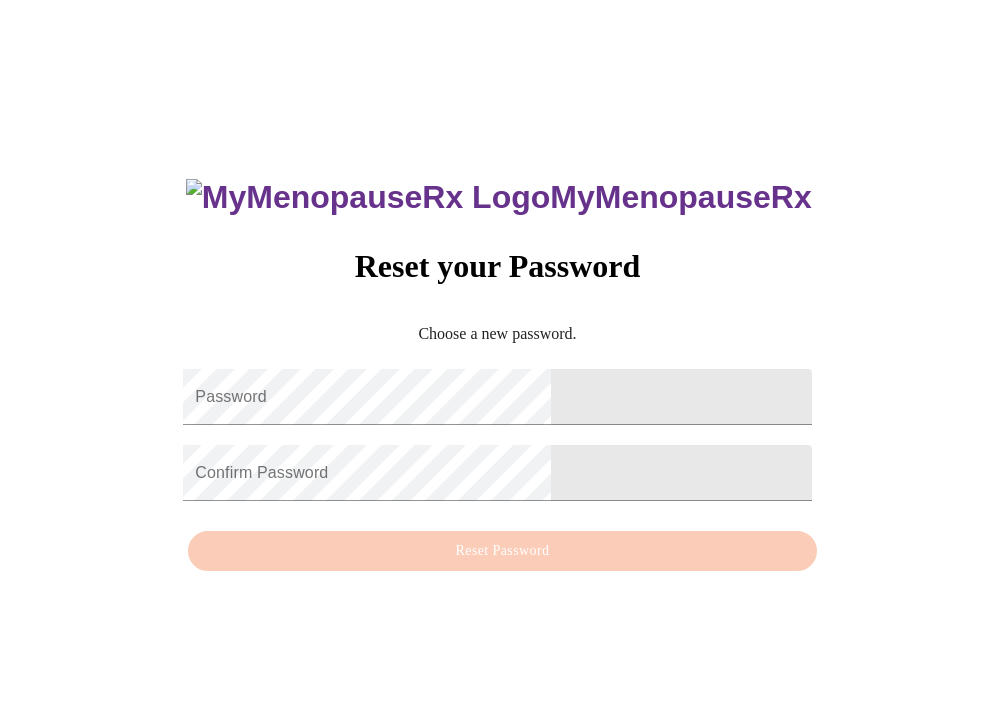 scroll, scrollTop: 0, scrollLeft: 0, axis: both 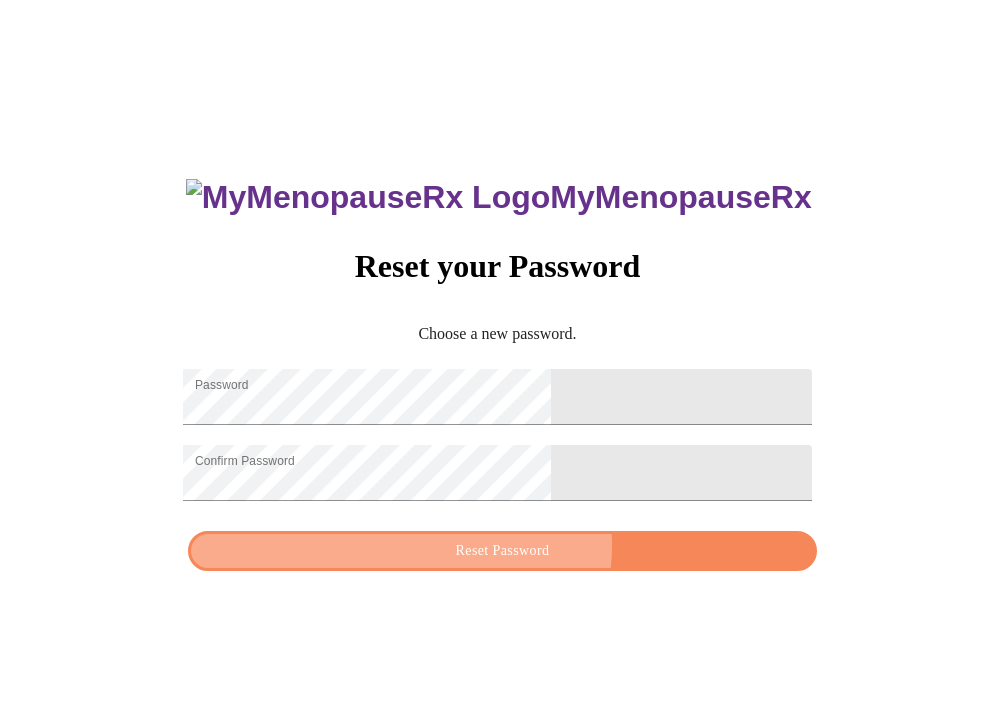 click on "Reset Password" at bounding box center (502, 551) 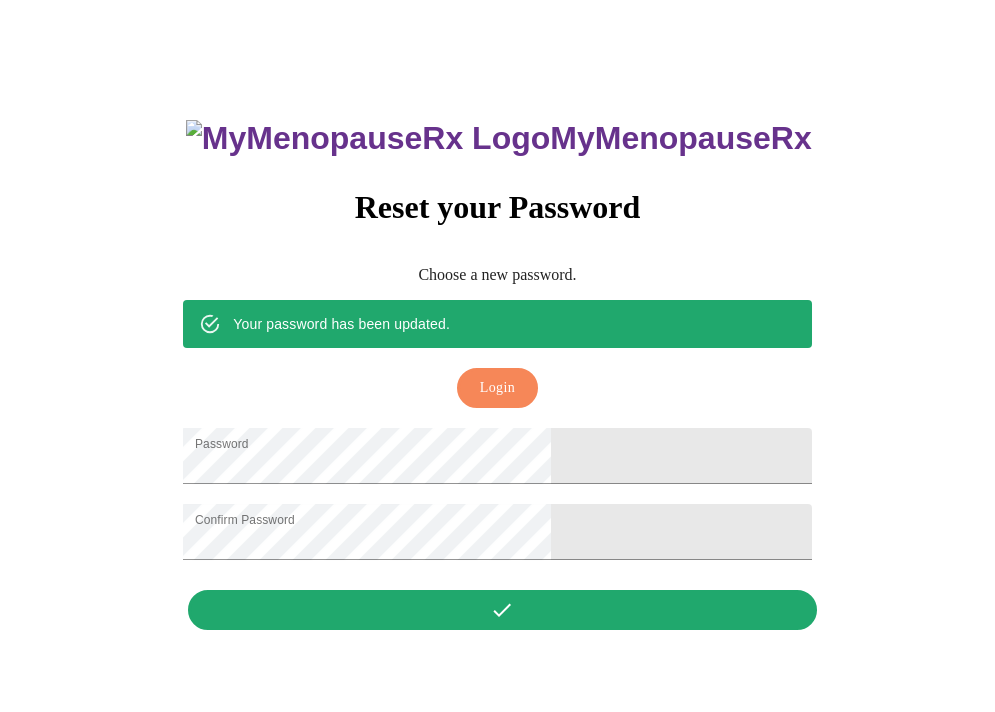 click on "Login" at bounding box center [497, 388] 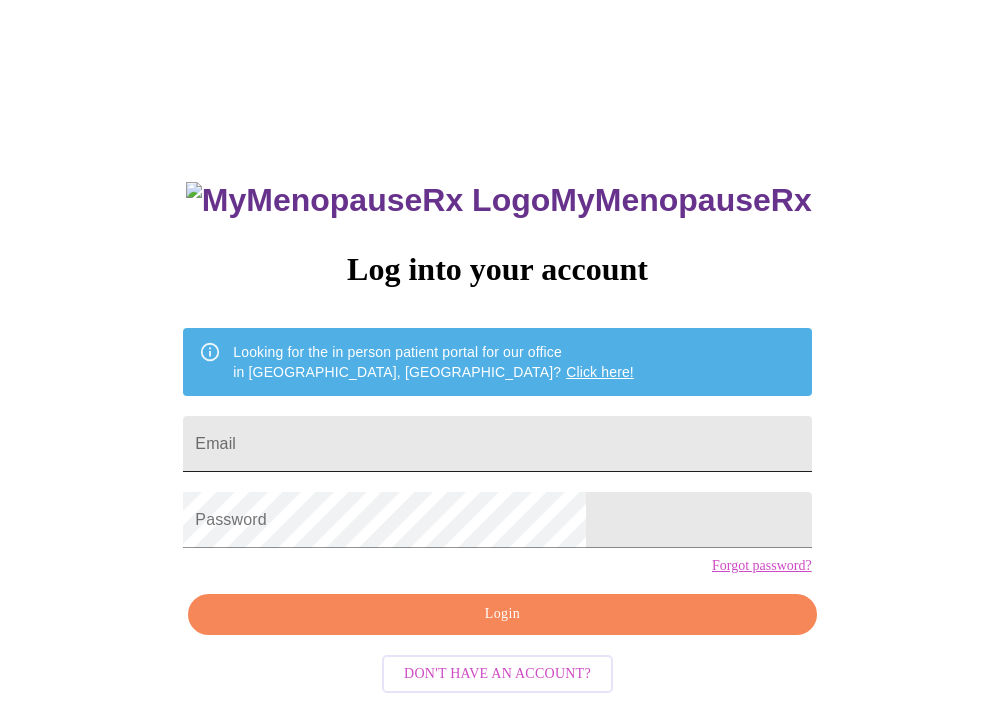 click on "Email" at bounding box center [497, 444] 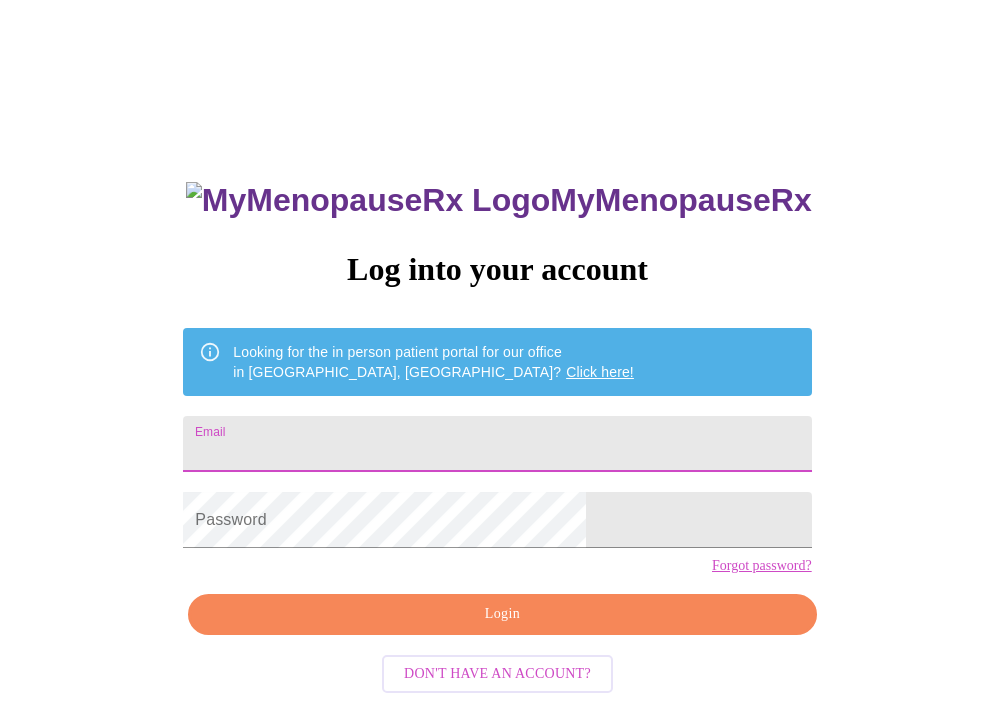 type on "[EMAIL_ADDRESS][DOMAIN_NAME]" 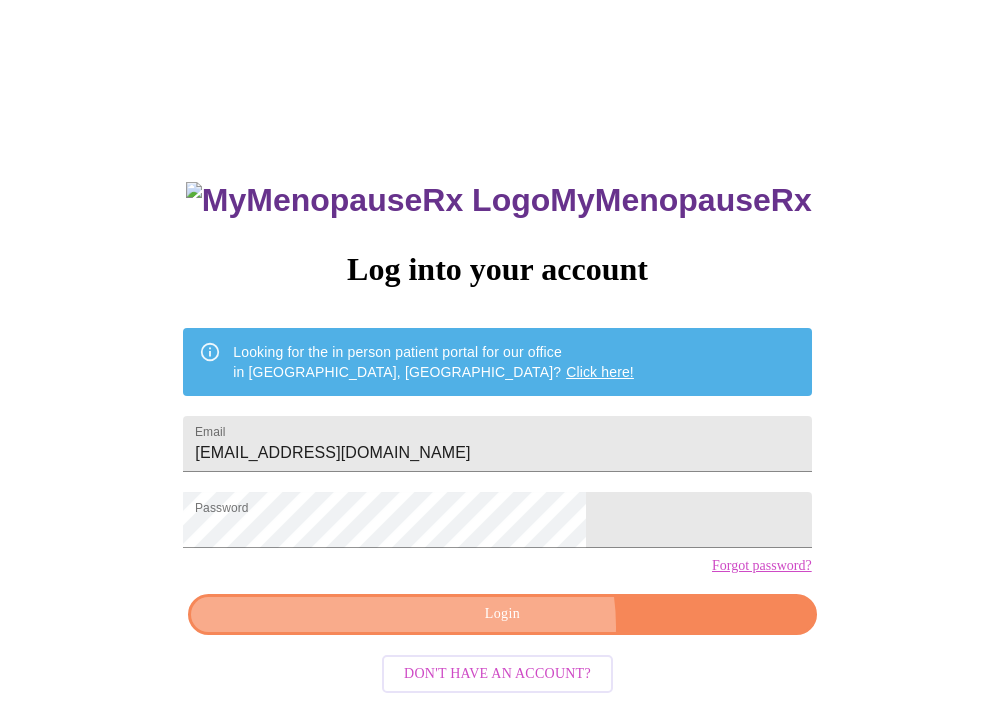 click on "Login" at bounding box center [502, 614] 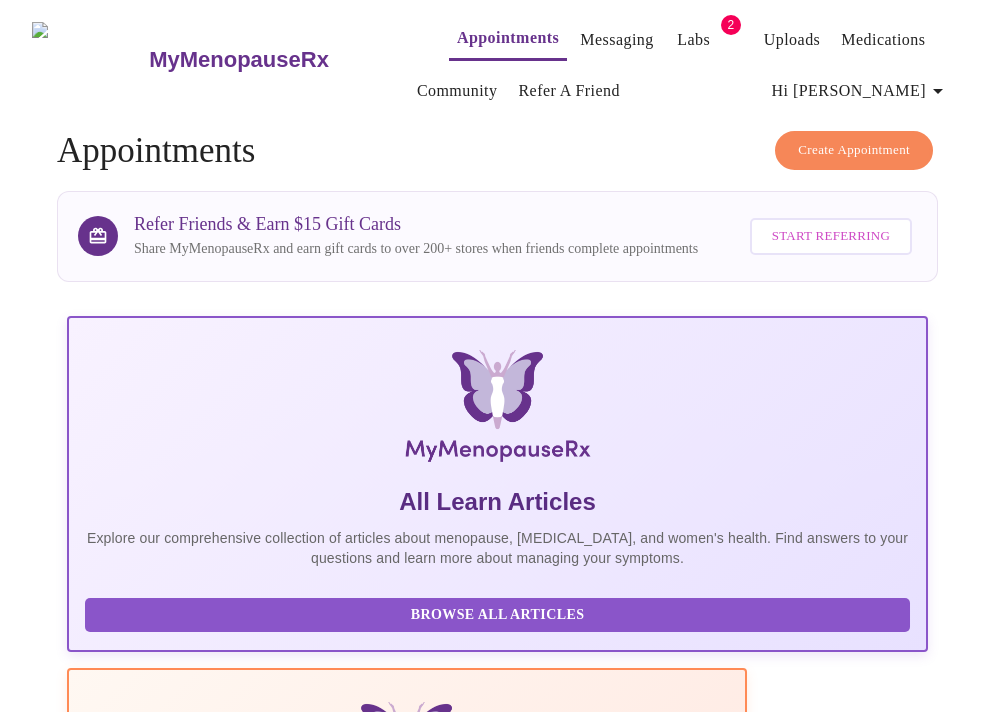 click on "Labs" at bounding box center (693, 40) 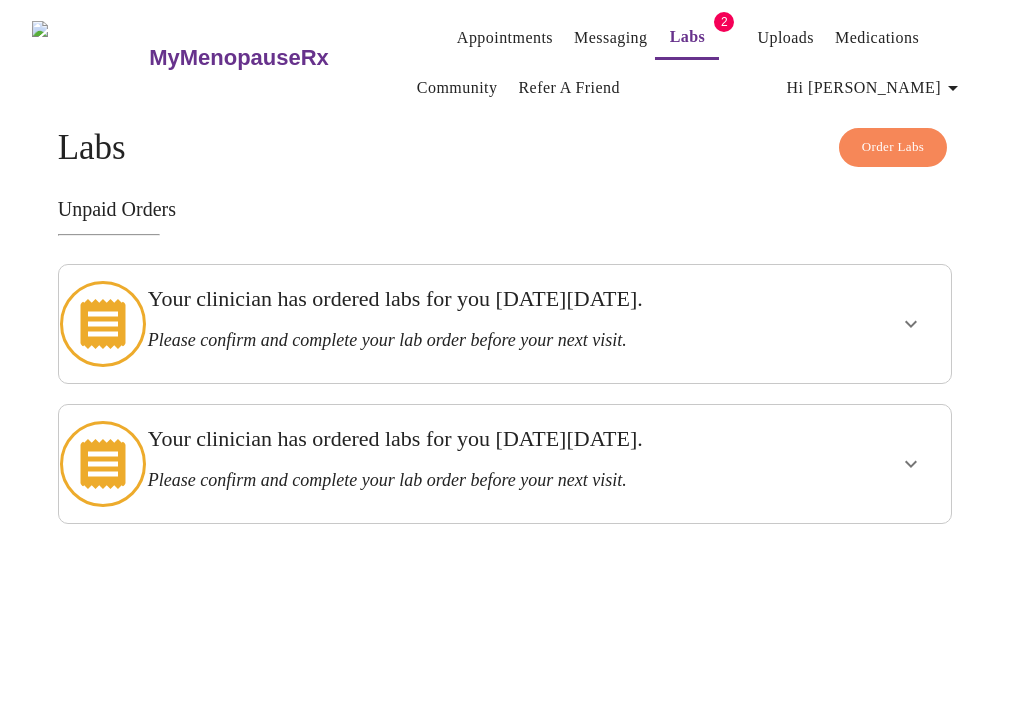 click on "Your clinician has ordered labs for you on Thursday, May 15th." at bounding box center (460, 299) 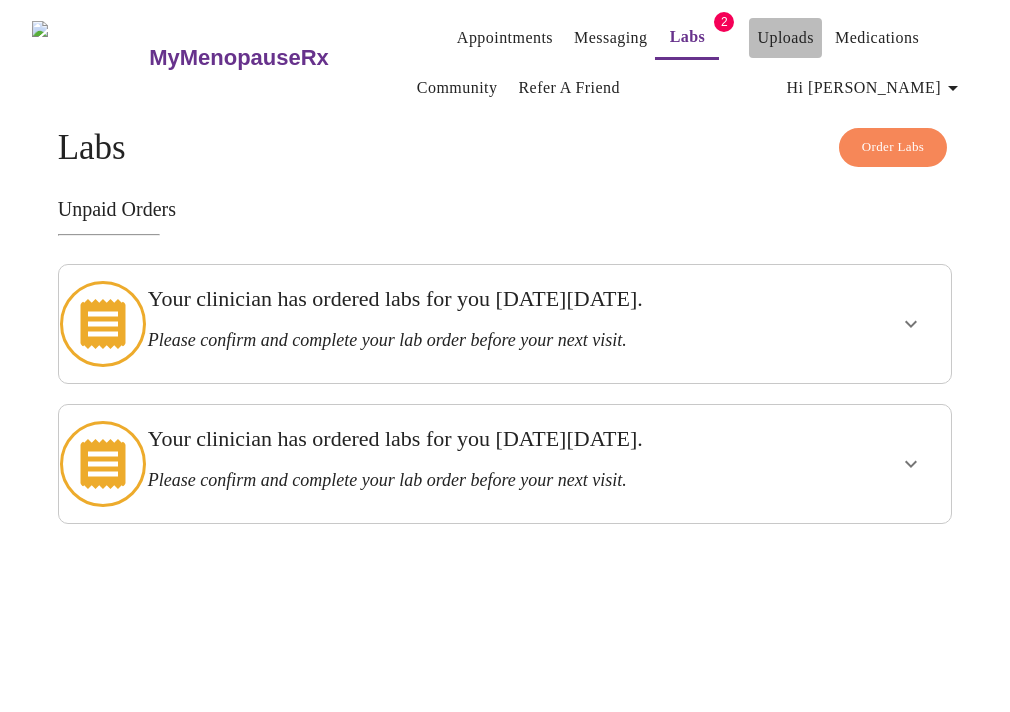 click on "Uploads" at bounding box center (785, 38) 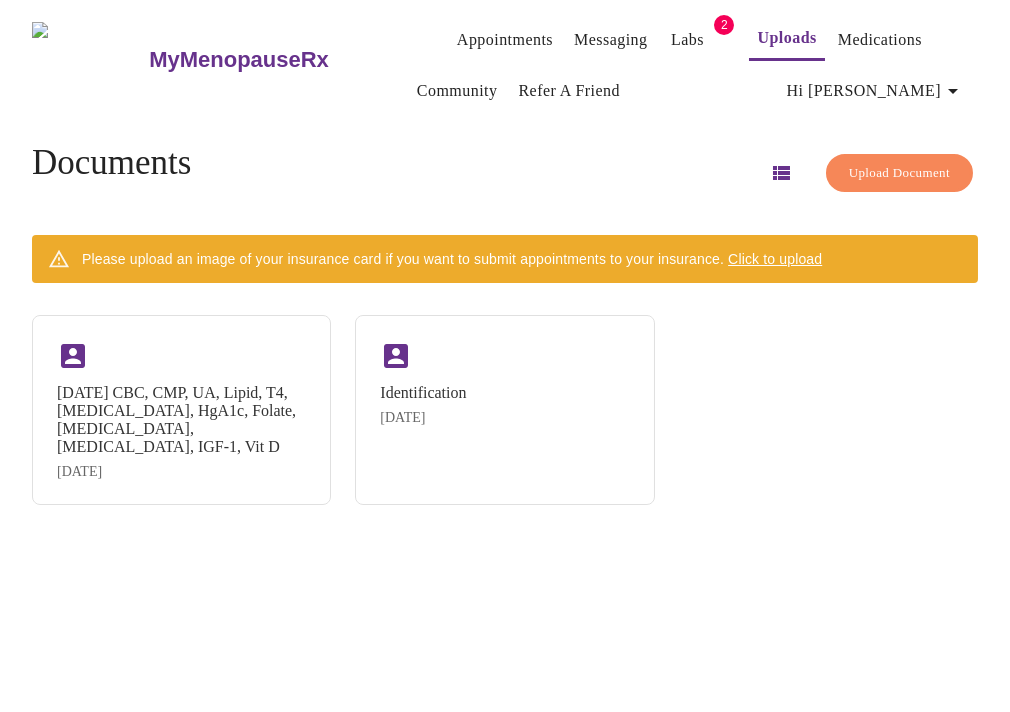click on "Upload Document" at bounding box center [899, 173] 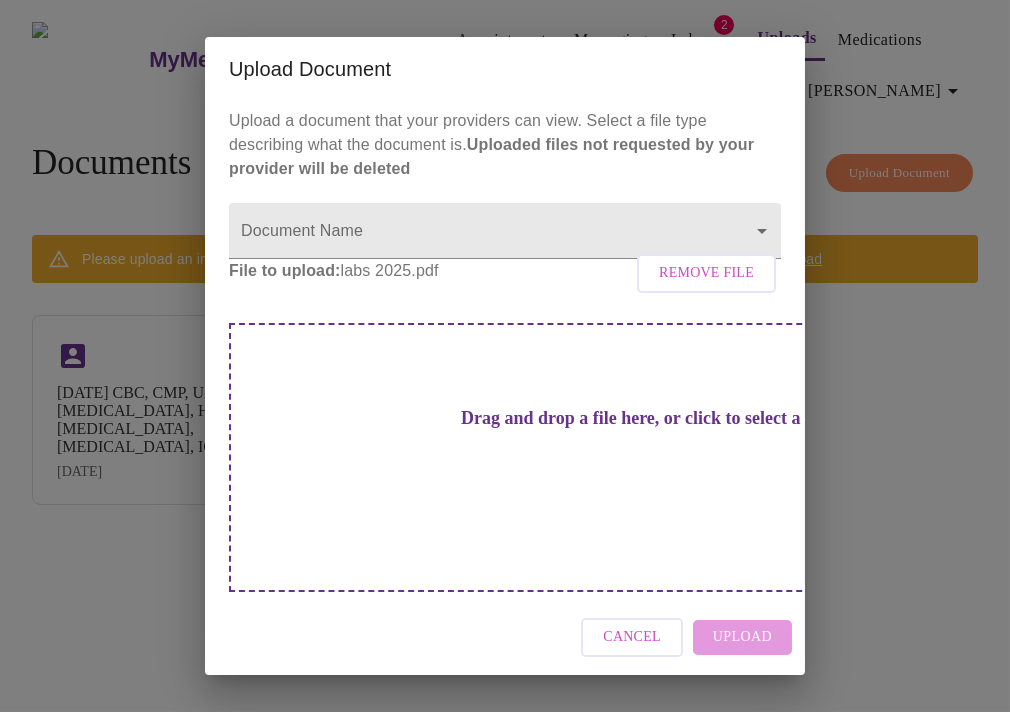 click on "Drag and drop a file here, or click to select a file" at bounding box center (645, 418) 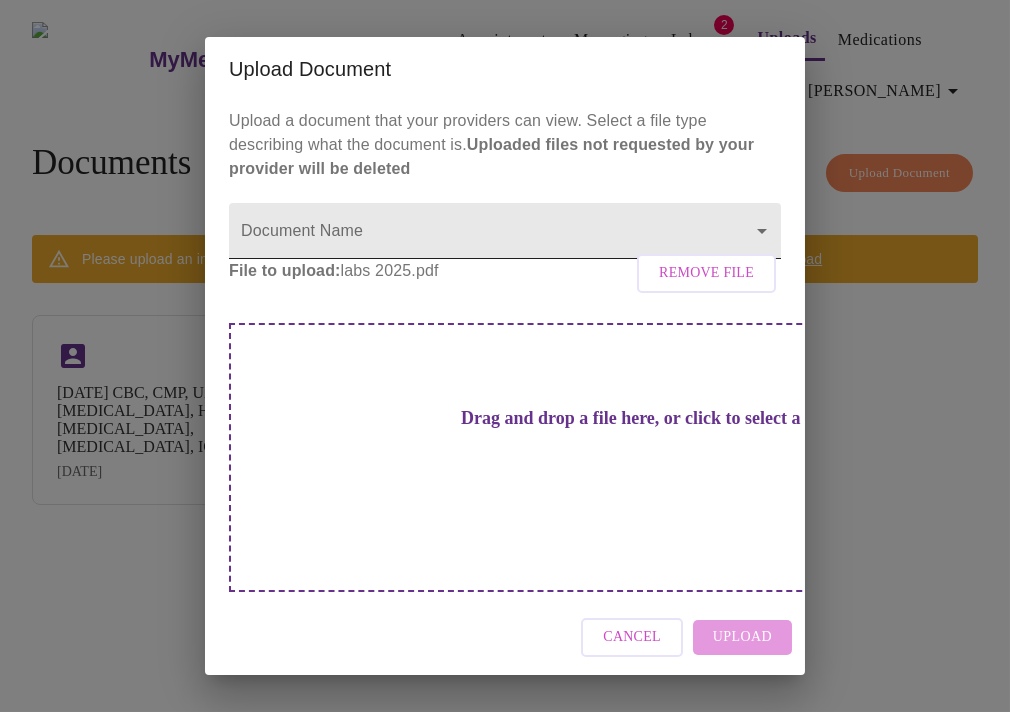 click on "MyMenopauseRx Appointments Messaging Labs 2 Uploads Medications Community Refer a Friend Hi Suzanne   Documents Upload Document Please upload an image of your insurance card if you want to submit appointments to your insurance.   Click to upload 02/01/2025 CBC, CMP, UA, Lipid, T4, T3, HgA1c, Folate, Testosterone, Estradiol, IGF-1, Vit D Mar 14, 2025 Identification Mar 14, 2025 Settings Billing Invoices Log out Upload Document Upload a document that your providers can view. Select a file type describing what the document is. Uploaded files not requested by your provider will be deleted Document Name ​ File to upload:  labs 2025.pdf   Remove File Drag and drop a file here, or click to select a file Cancel Upload" at bounding box center [505, 364] 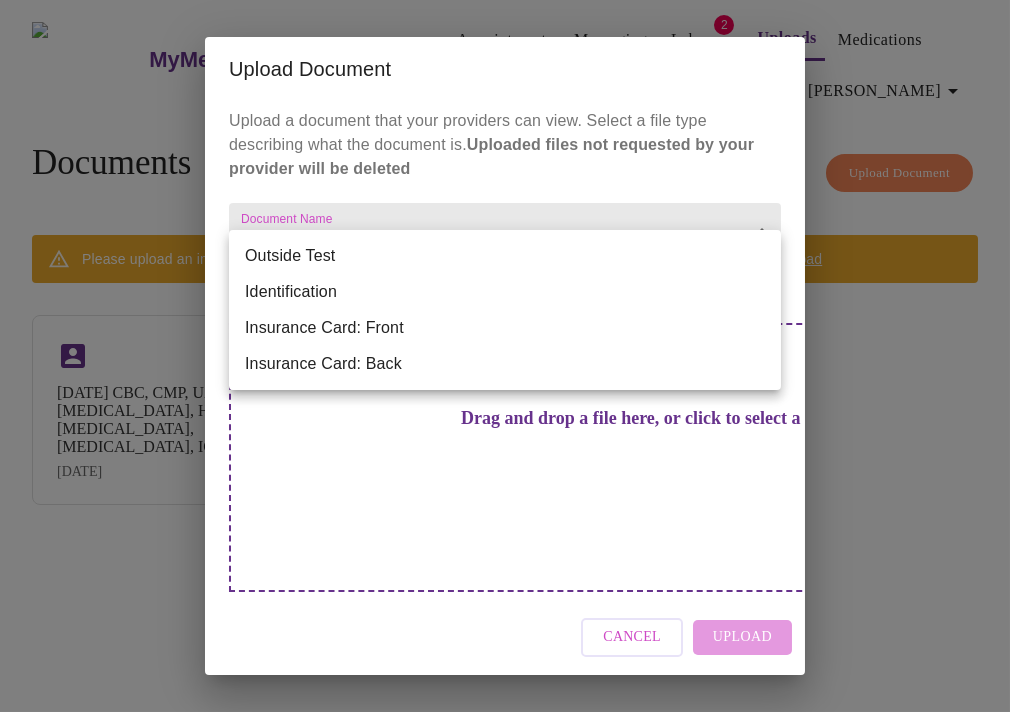 click on "Outside Test" at bounding box center [505, 256] 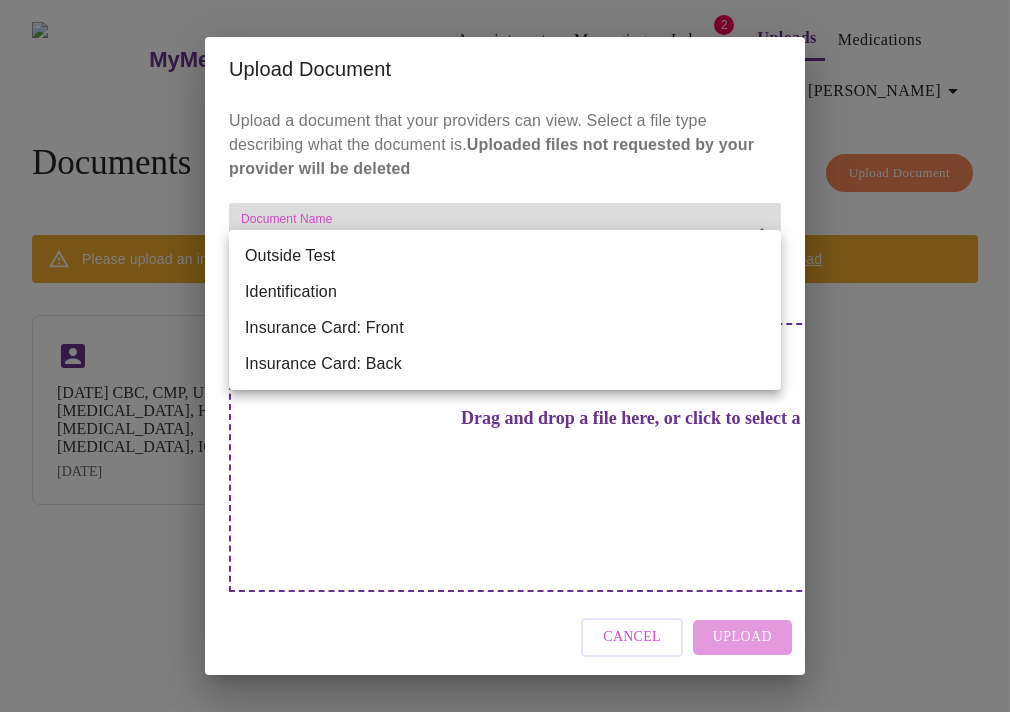 type on "Outside Test" 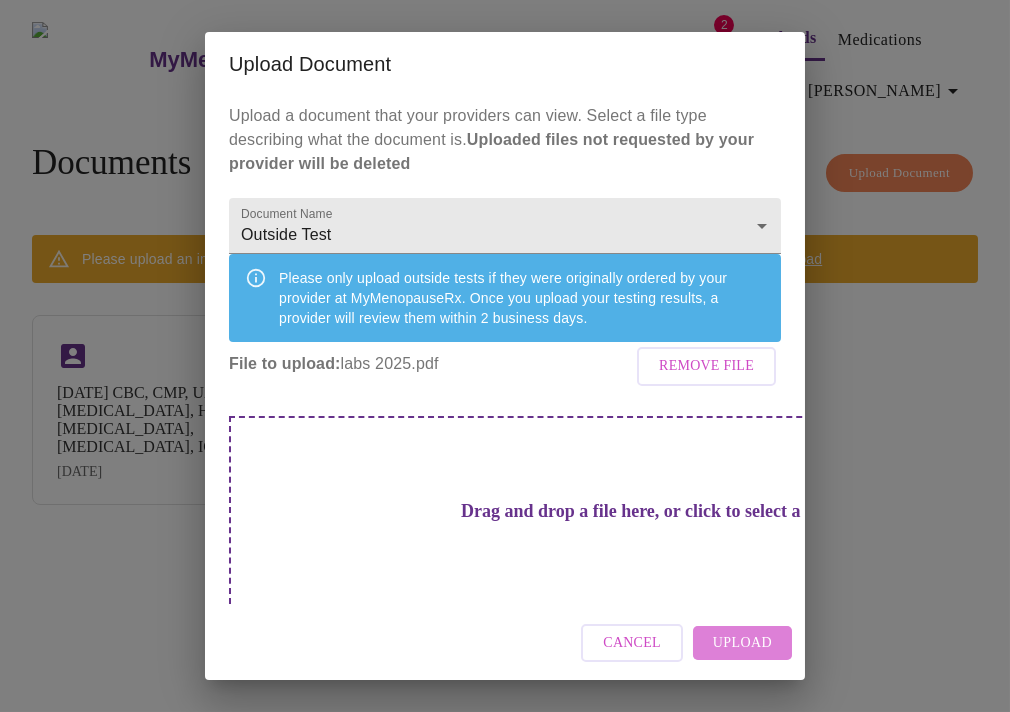 click on "Upload" at bounding box center (742, 643) 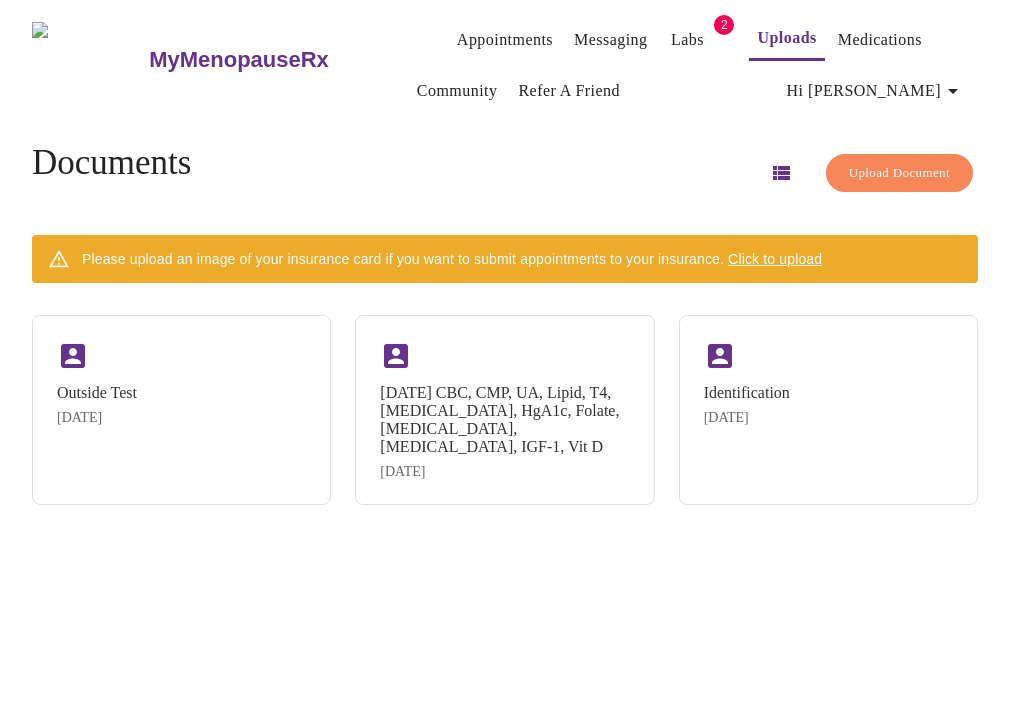 click 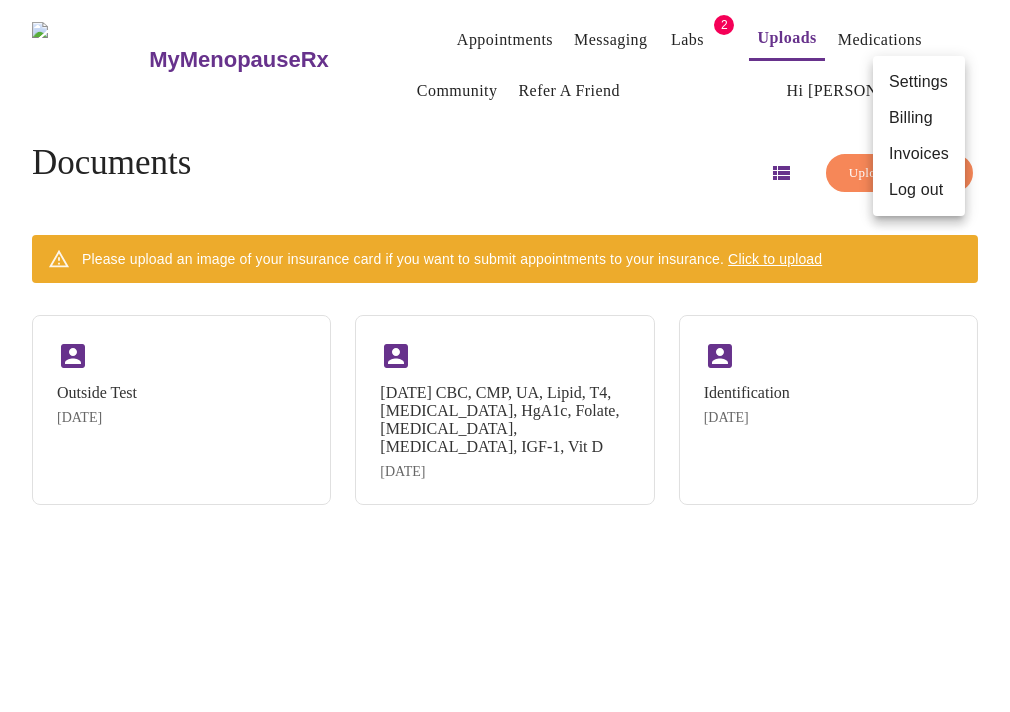 click on "Billing" at bounding box center [919, 118] 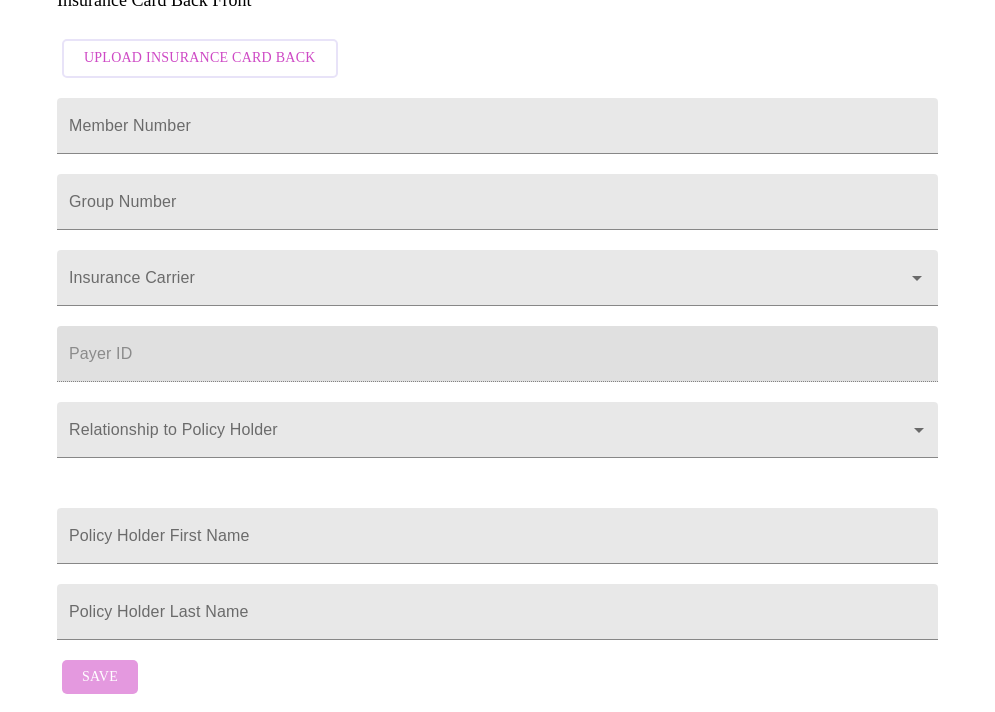scroll, scrollTop: 765, scrollLeft: 0, axis: vertical 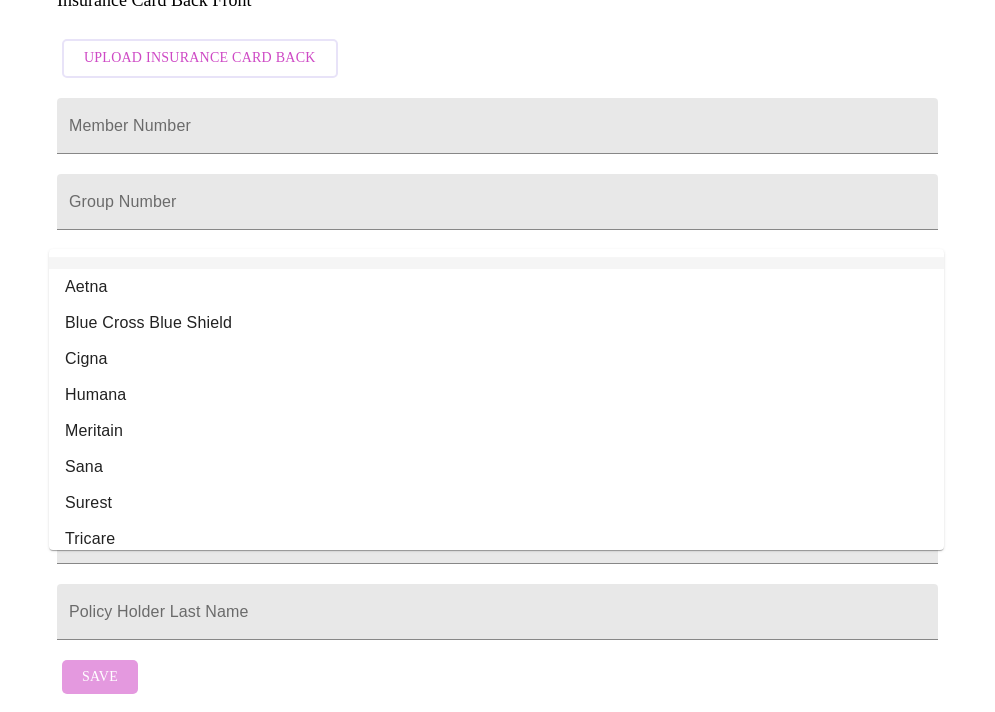 click on "Insurance Carrier" at bounding box center (469, 287) 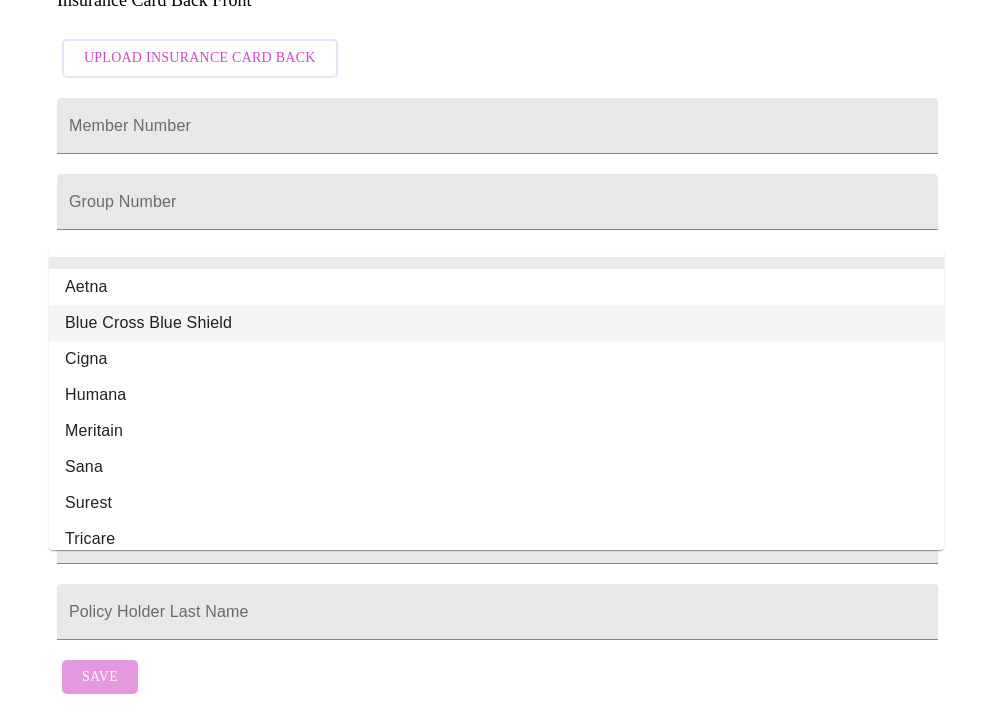 click on "Blue Cross Blue Shield" at bounding box center (496, 323) 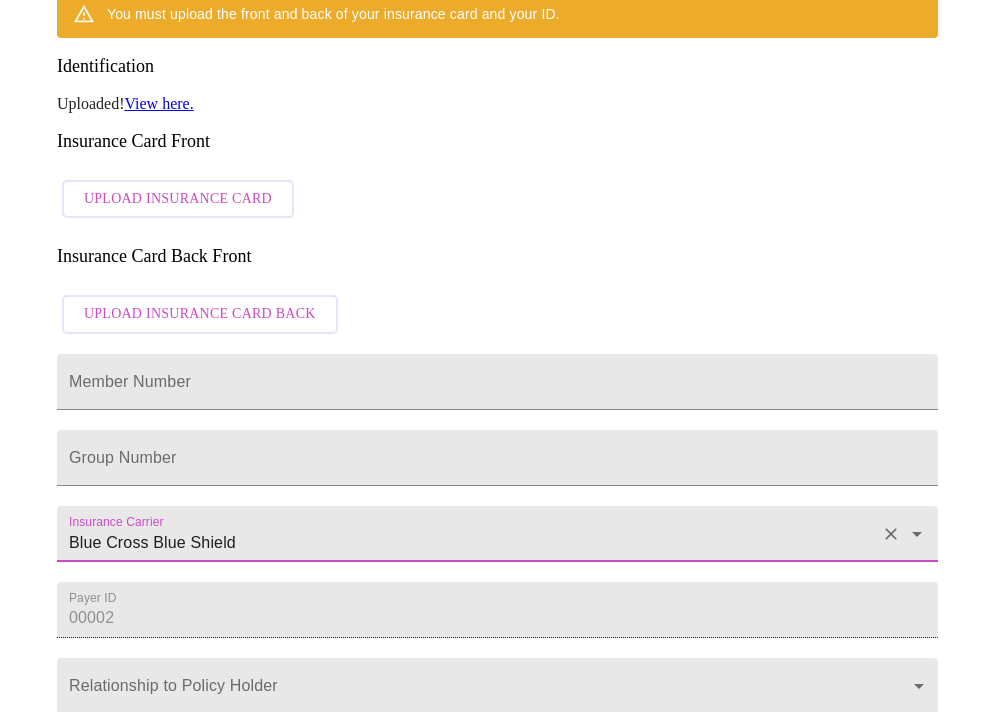 scroll, scrollTop: 465, scrollLeft: 0, axis: vertical 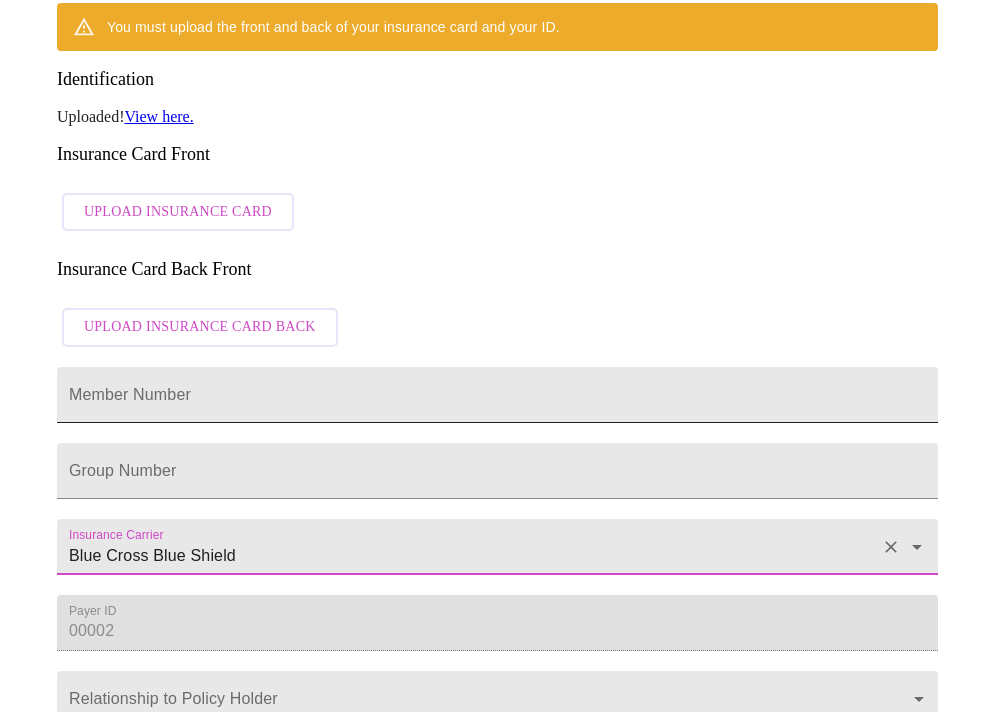 click on "Member Number" at bounding box center (497, 395) 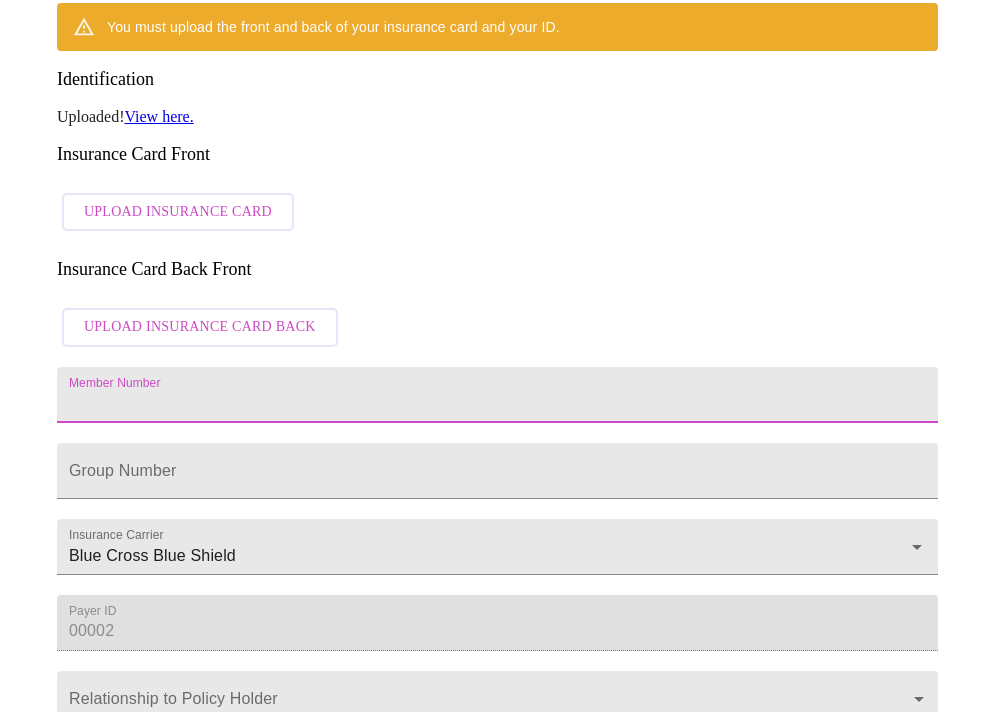 click on "Member Number" at bounding box center [497, 395] 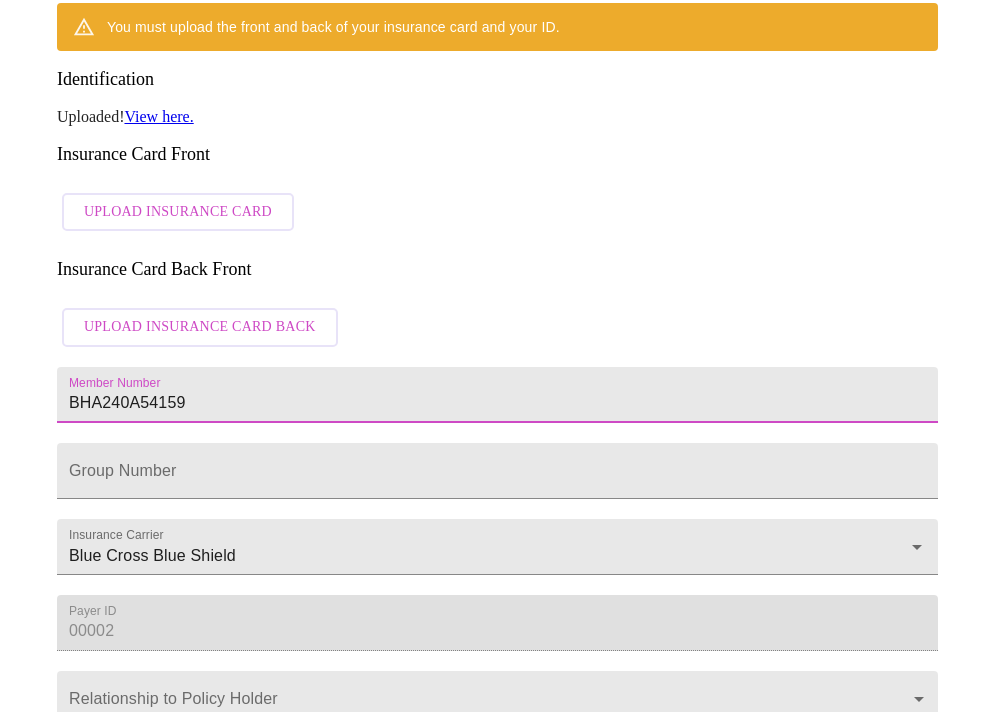 type on "BHA240A54159" 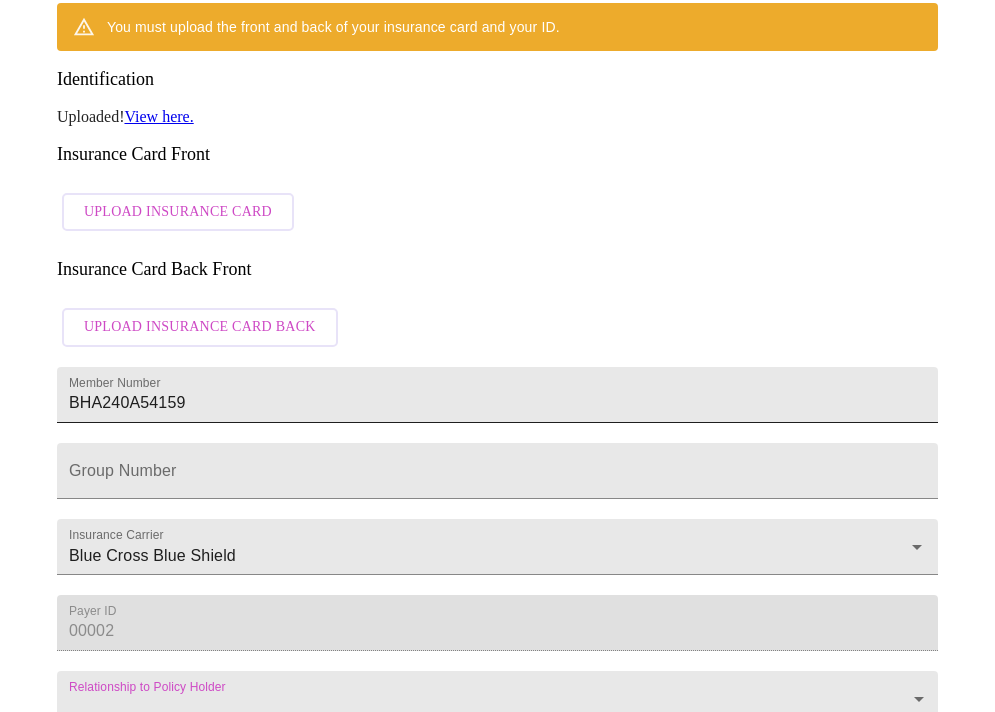 scroll, scrollTop: 765, scrollLeft: 0, axis: vertical 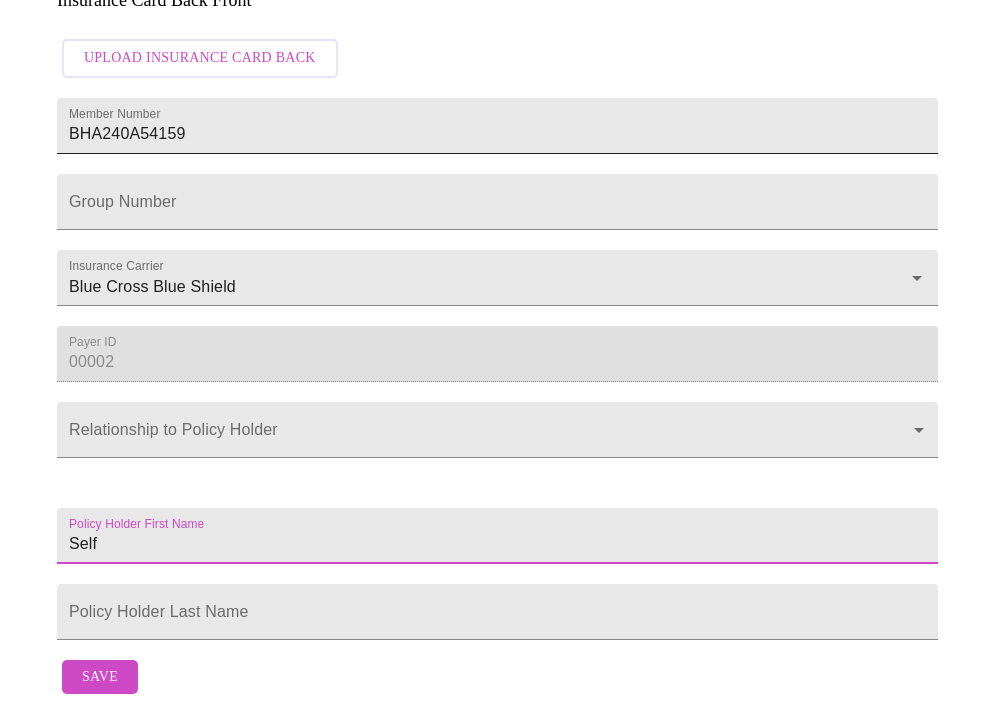 type on "Self" 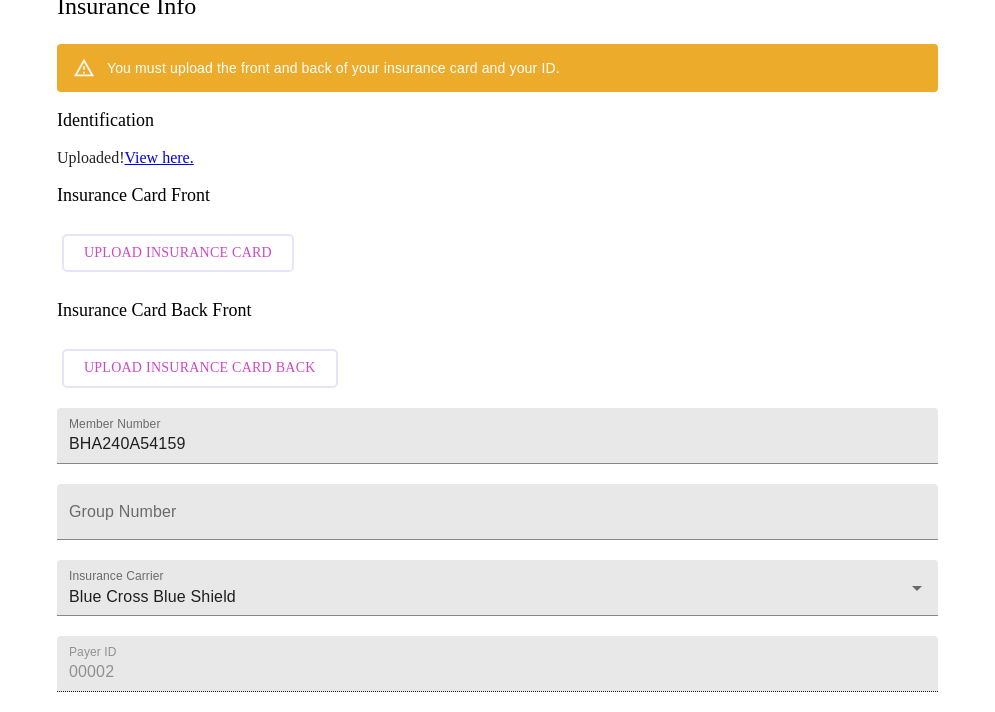 scroll, scrollTop: 365, scrollLeft: 0, axis: vertical 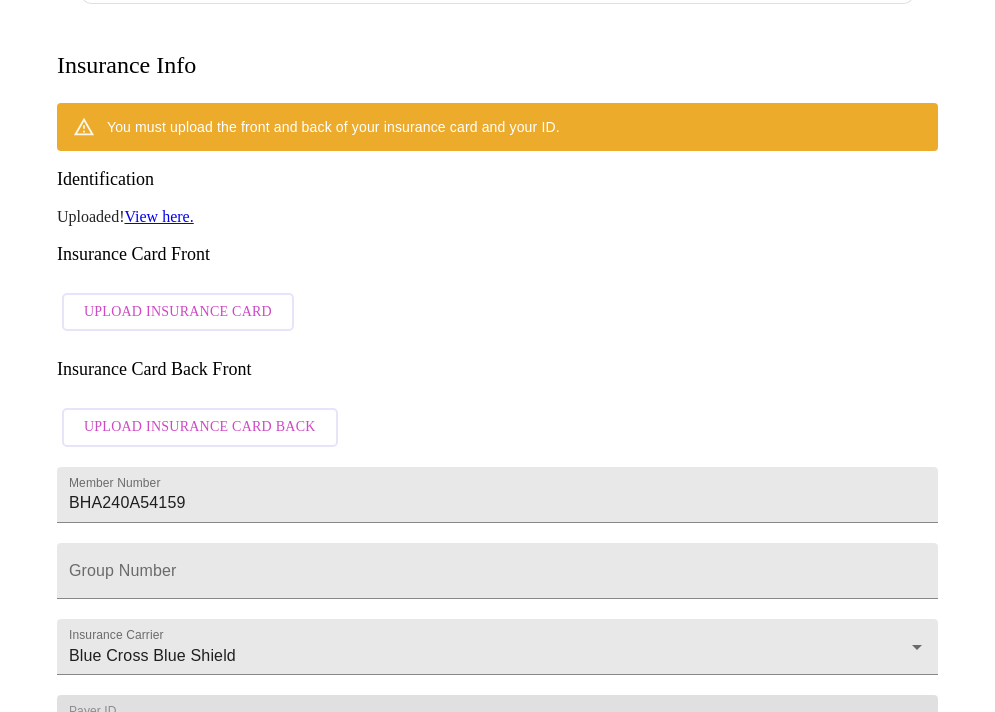 type on "Tambasco" 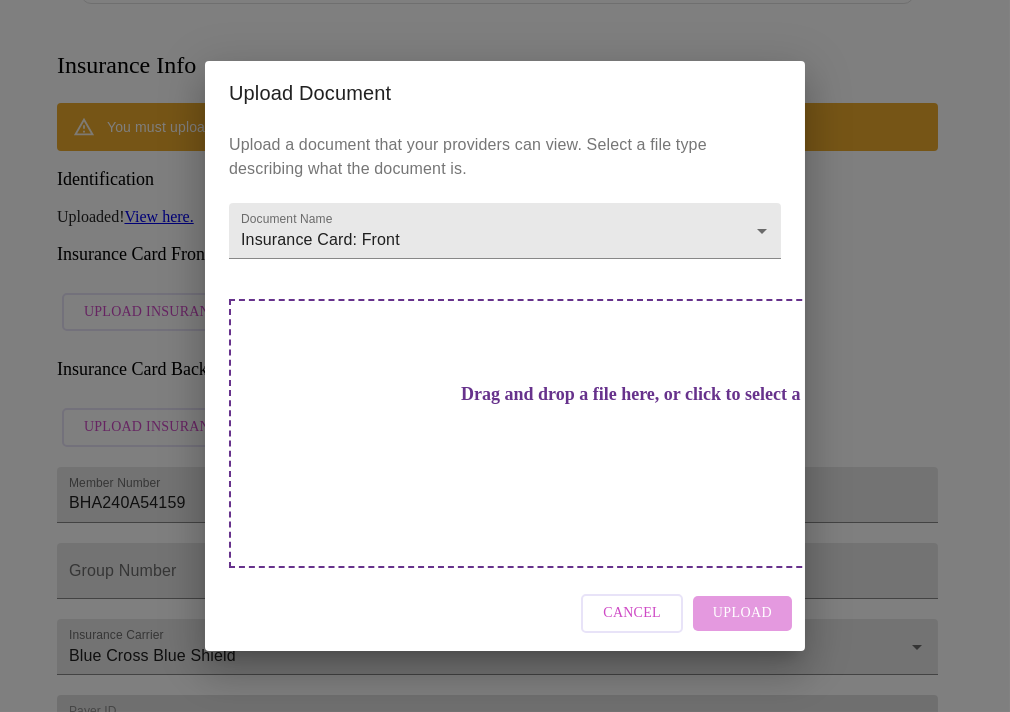 click on "Drag and drop a file here, or click to select a file" at bounding box center (645, 394) 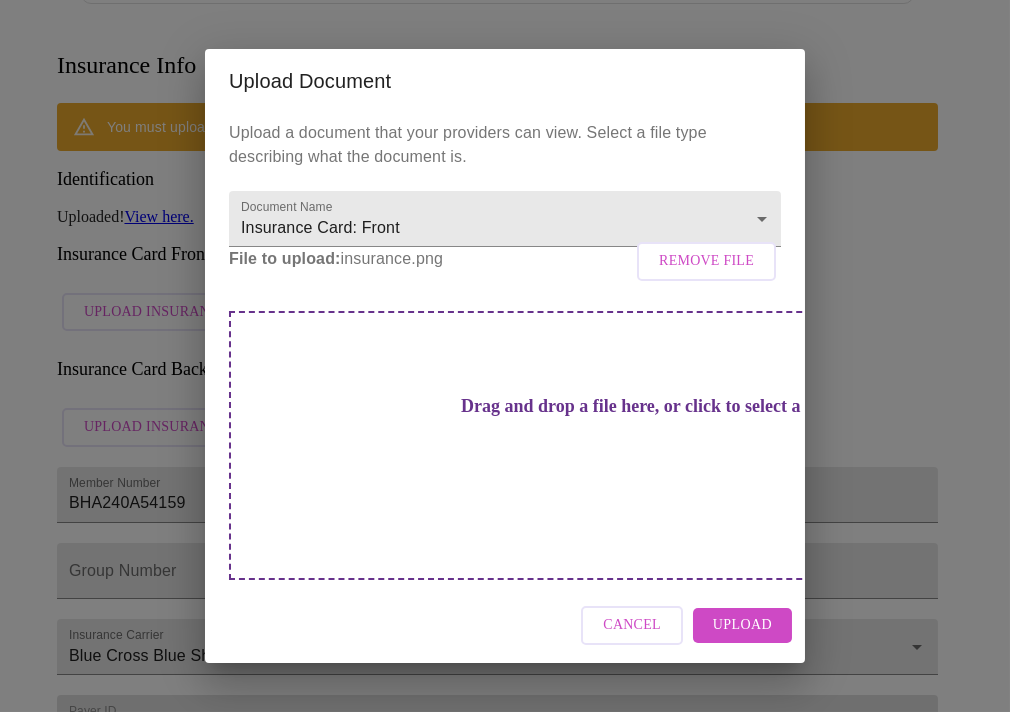 click on "Upload" at bounding box center [742, 625] 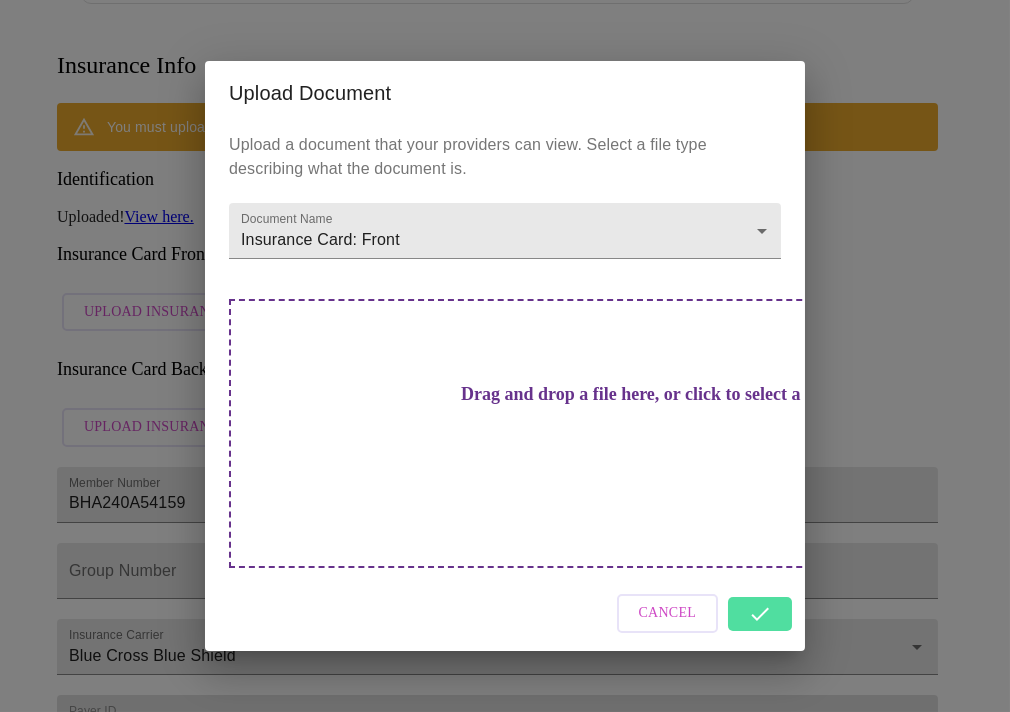 click on "Upload Document Upload a document that your providers can view. Select a file type describing what the document is. Document Name Insurance Card: Front Insurance Card: Front Drag and drop a file here, or click to select a file Cancel" at bounding box center (505, 356) 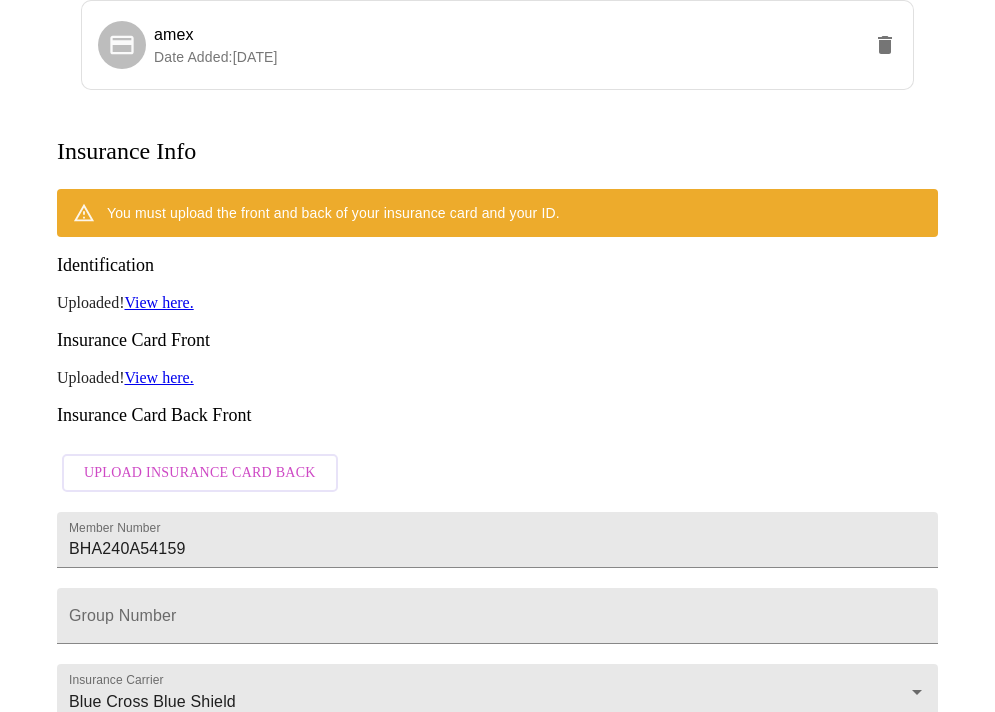 scroll, scrollTop: 248, scrollLeft: 0, axis: vertical 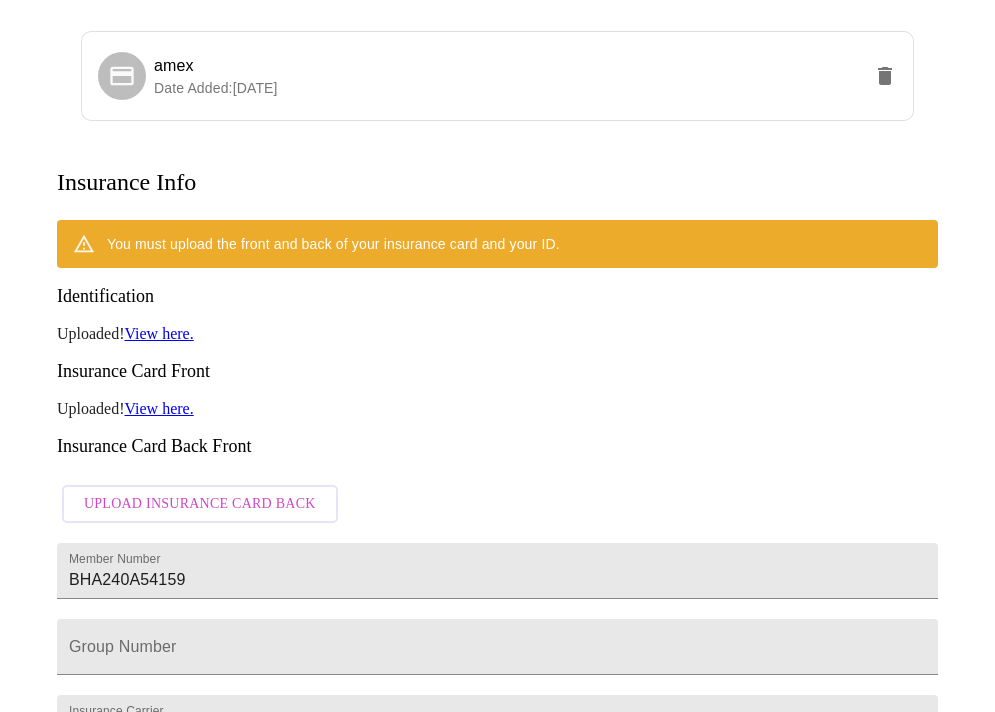 click on "Upload Insurance Card Back" at bounding box center (200, 504) 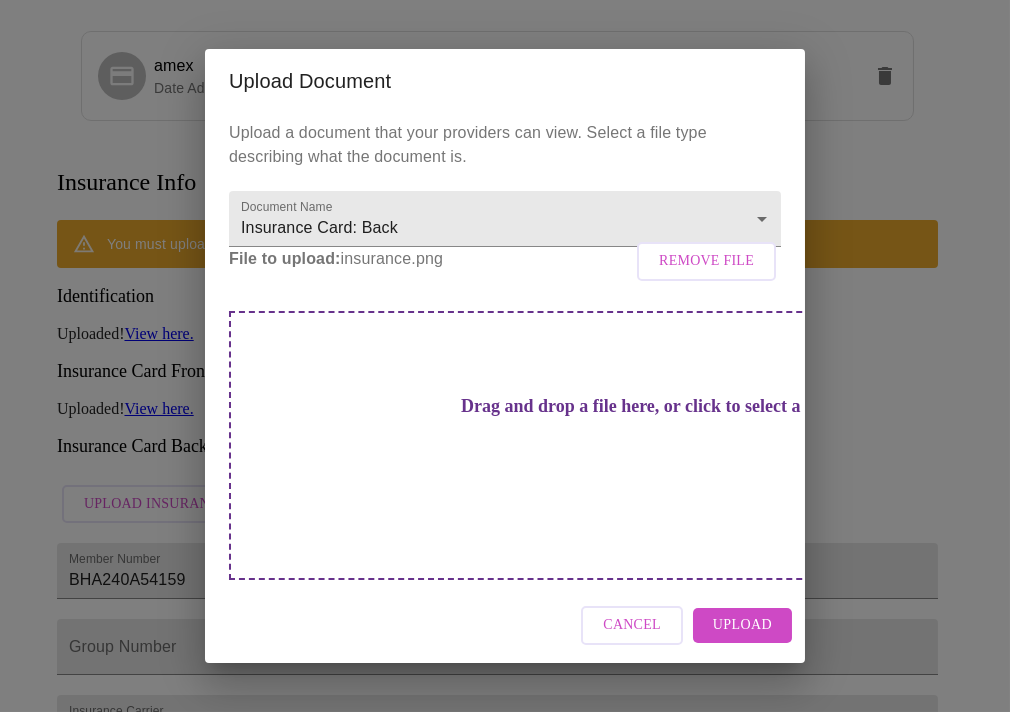 click on "Upload" at bounding box center (742, 625) 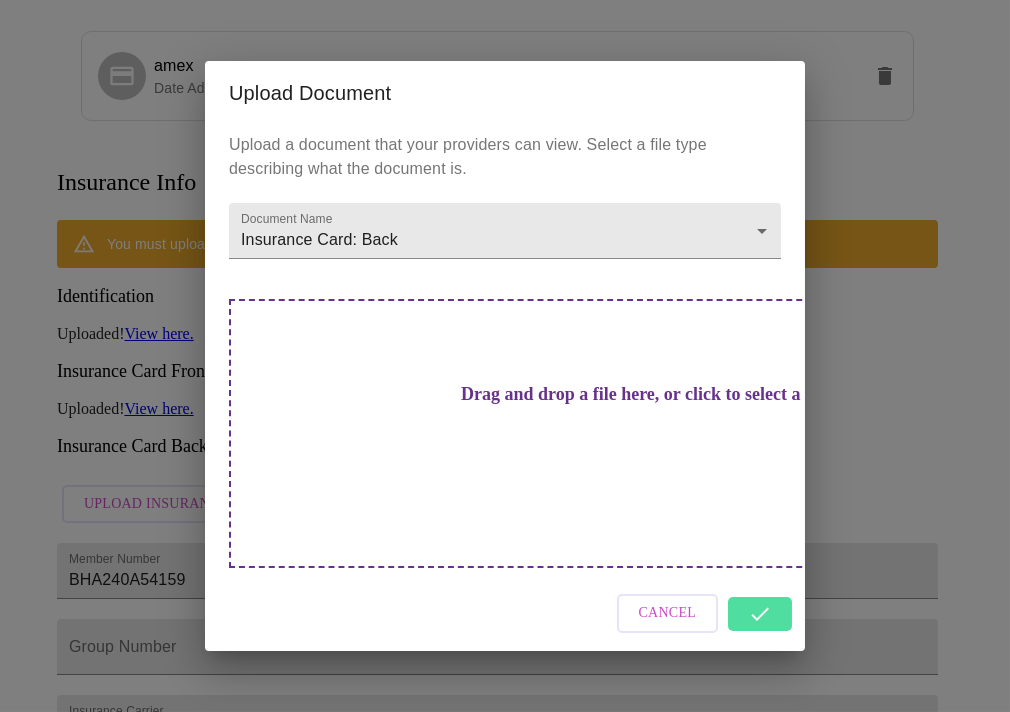 click on "Upload Document Upload a document that your providers can view. Select a file type describing what the document is. Document Name Insurance Card: Back Insurance Card: Back Drag and drop a file here, or click to select a file Cancel" at bounding box center (505, 356) 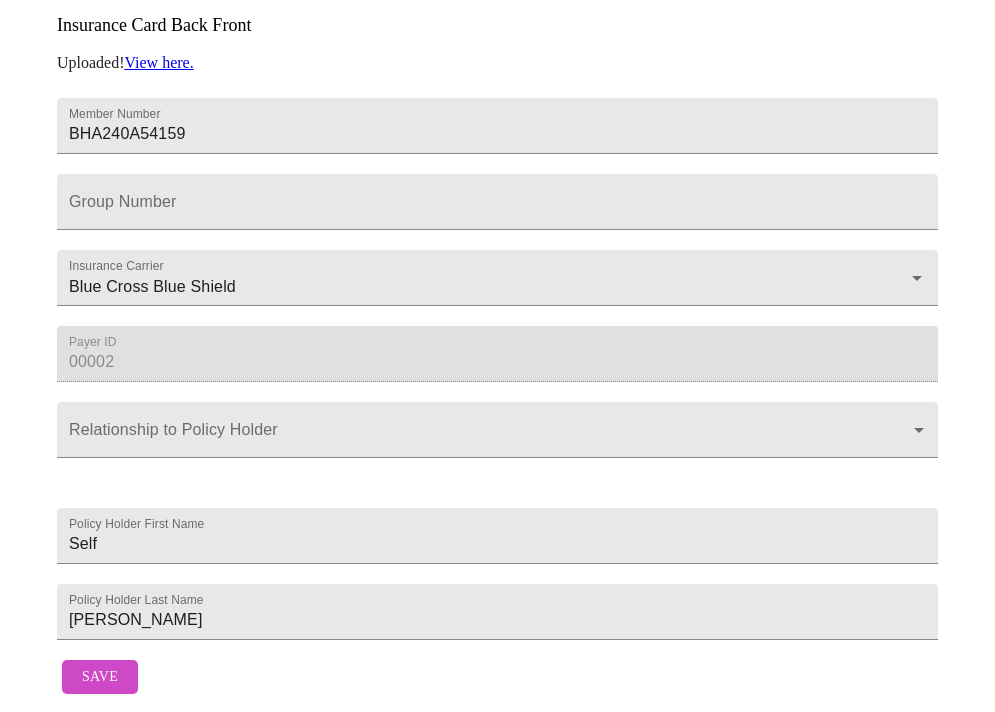 scroll, scrollTop: 672, scrollLeft: 0, axis: vertical 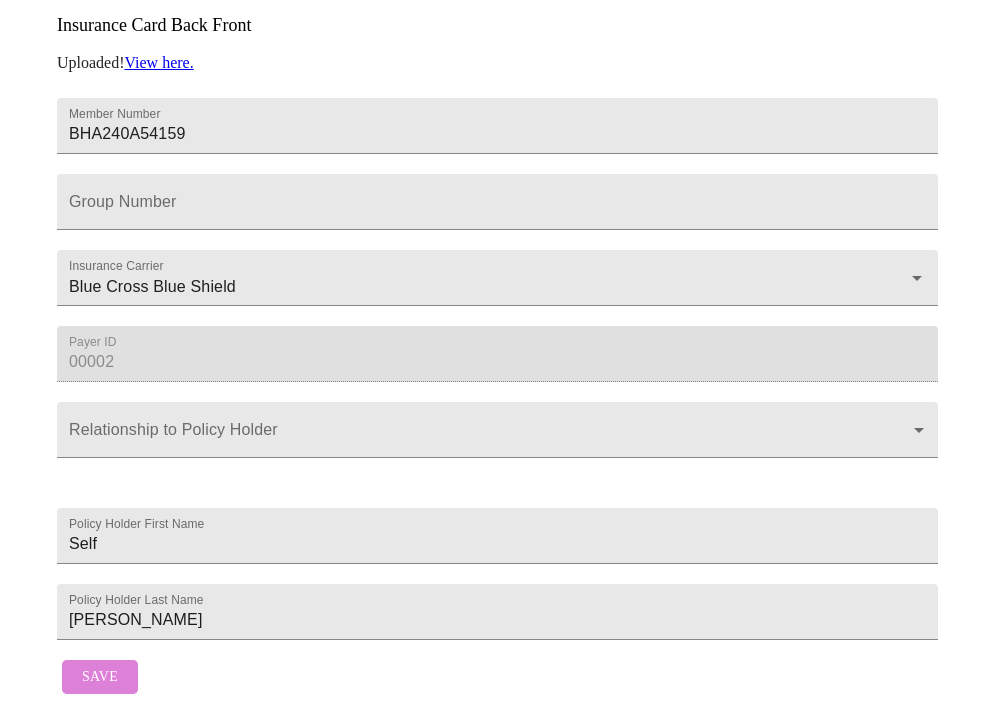 click on "Save" at bounding box center [100, 677] 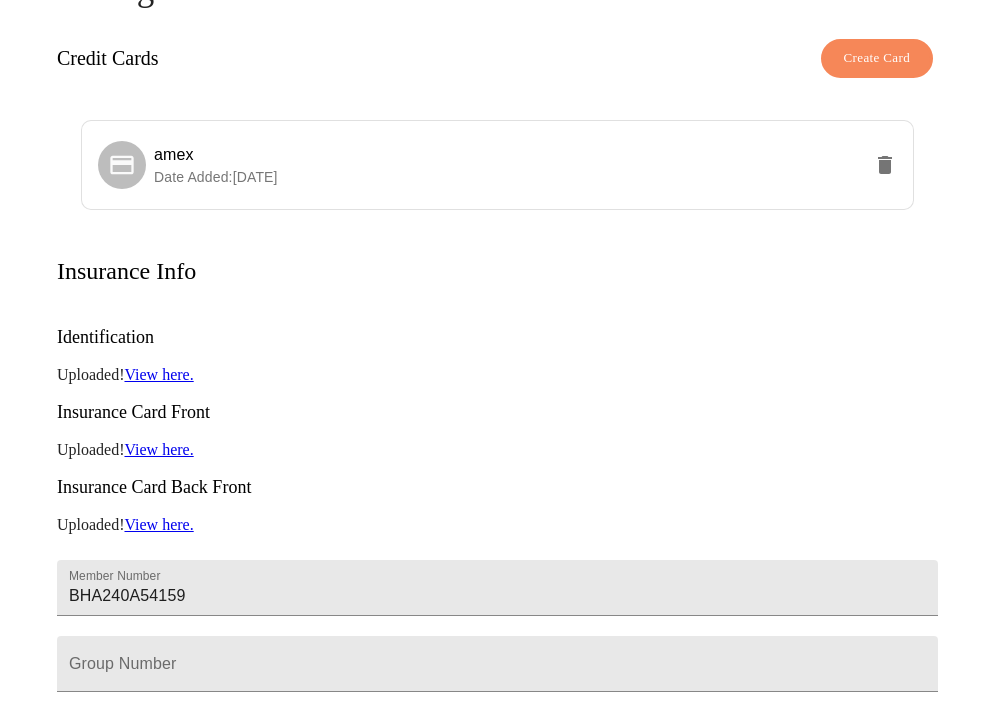 scroll, scrollTop: 200, scrollLeft: 0, axis: vertical 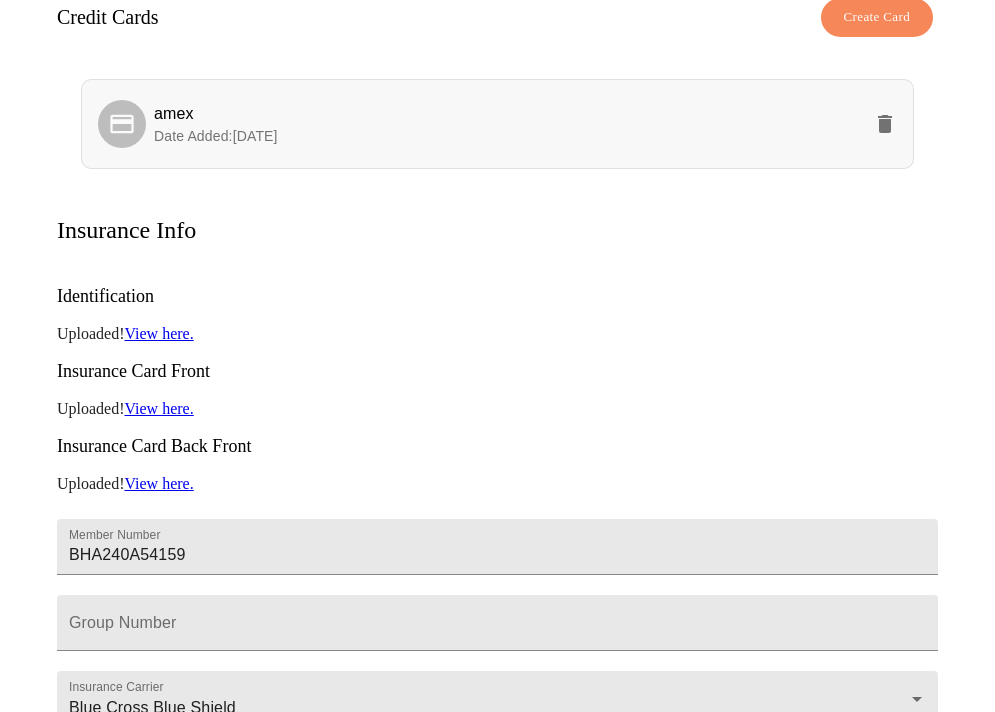 click on "Date Added:  03-10-2025" at bounding box center (216, 136) 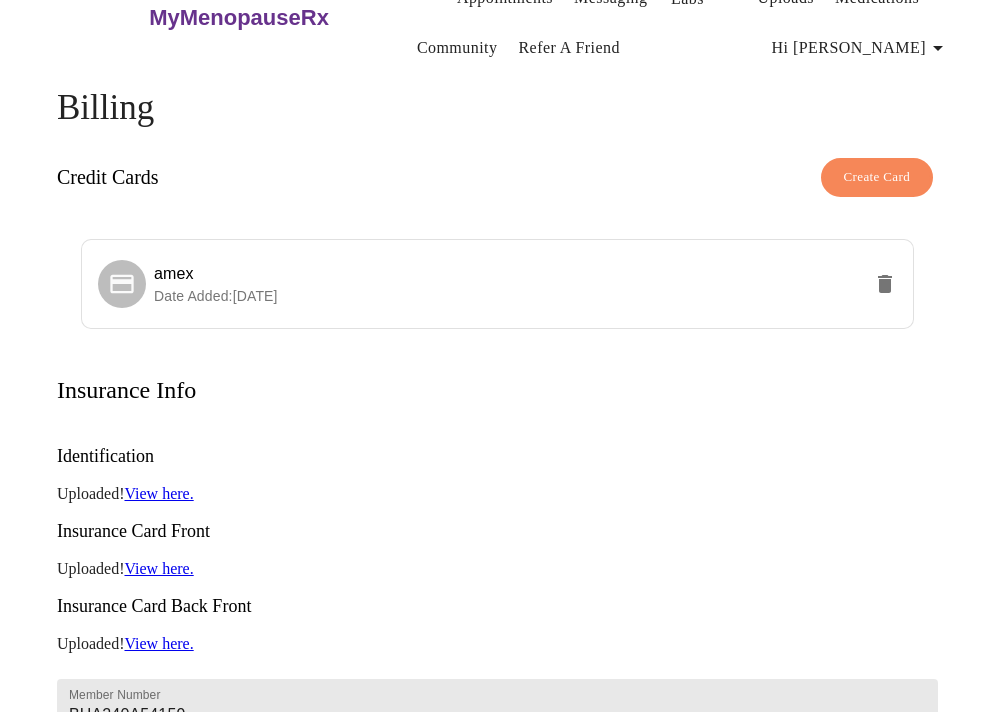 scroll, scrollTop: 0, scrollLeft: 0, axis: both 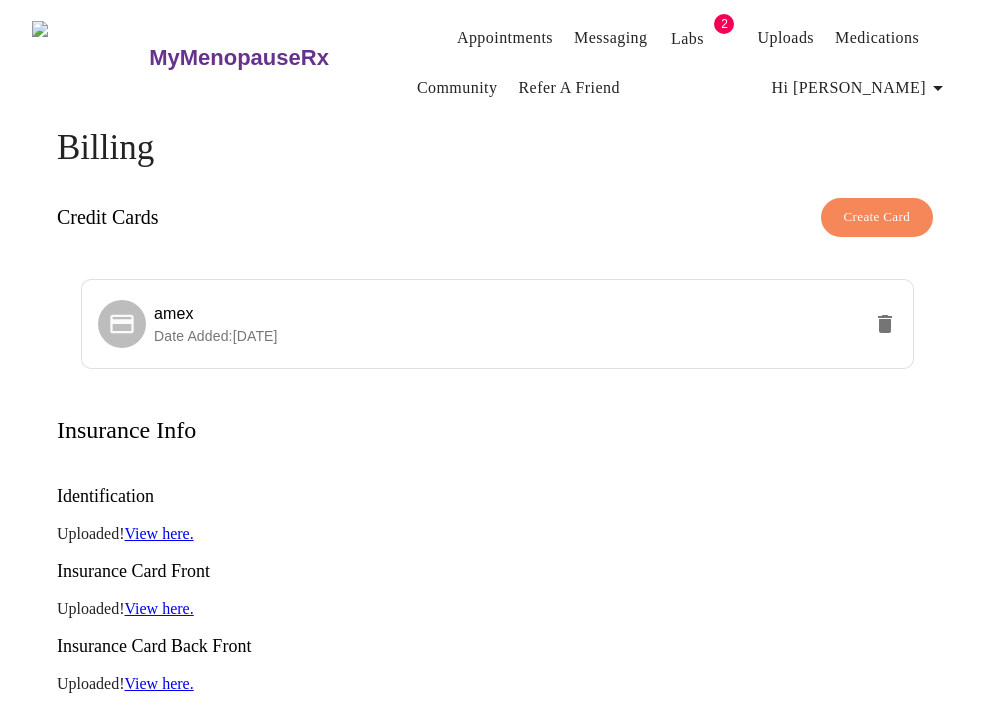 click on "Hi [PERSON_NAME]" at bounding box center (861, 88) 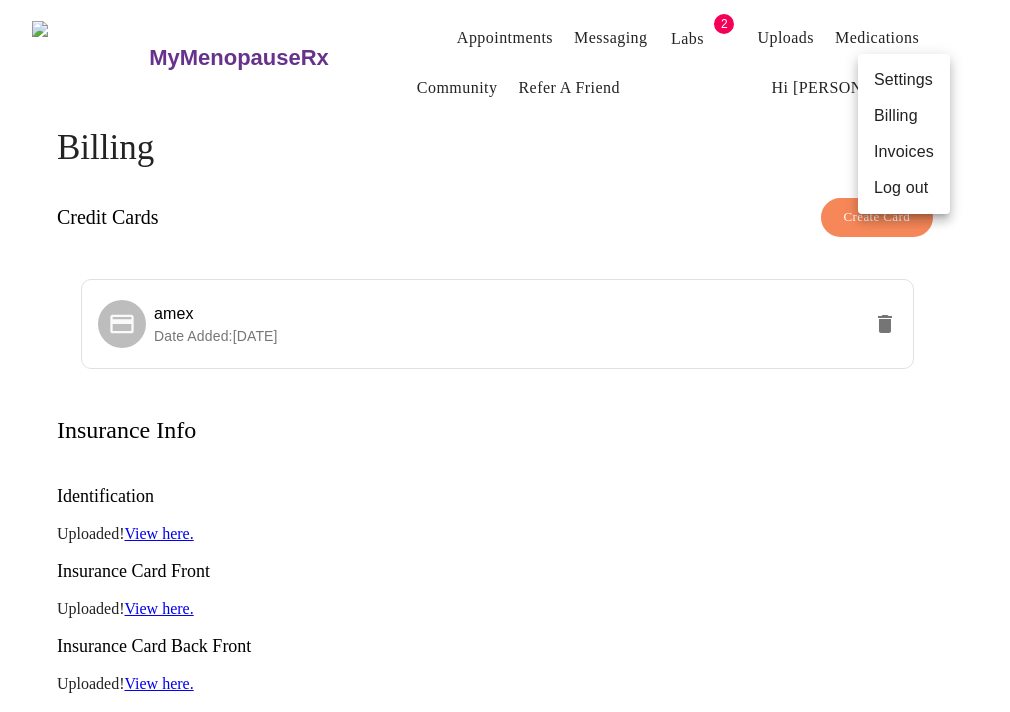 click on "Billing" at bounding box center [904, 116] 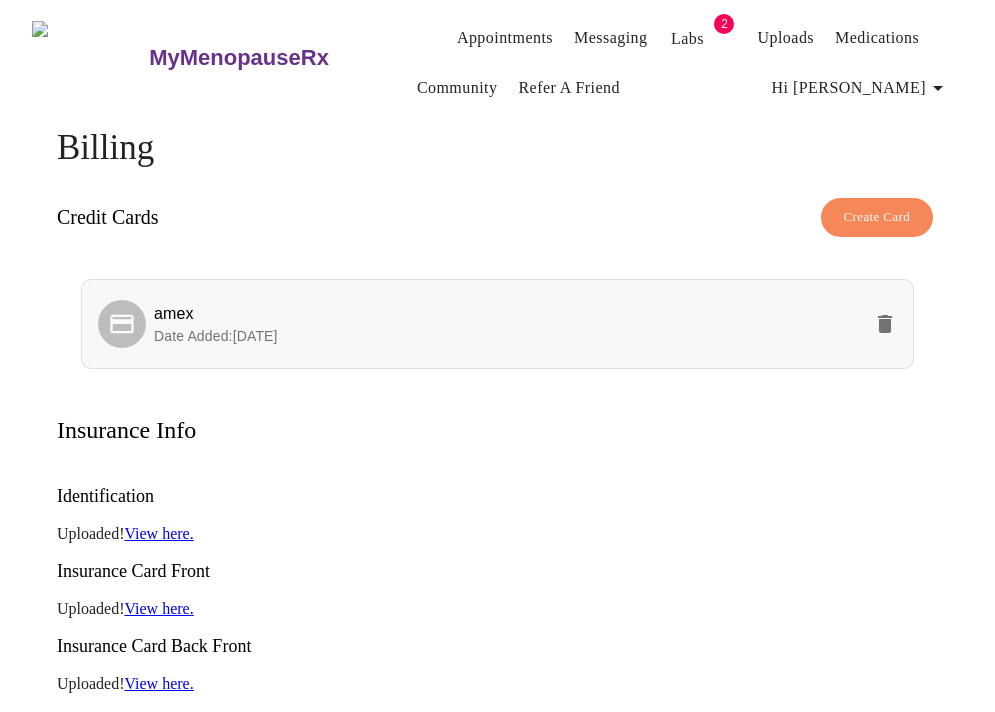 click 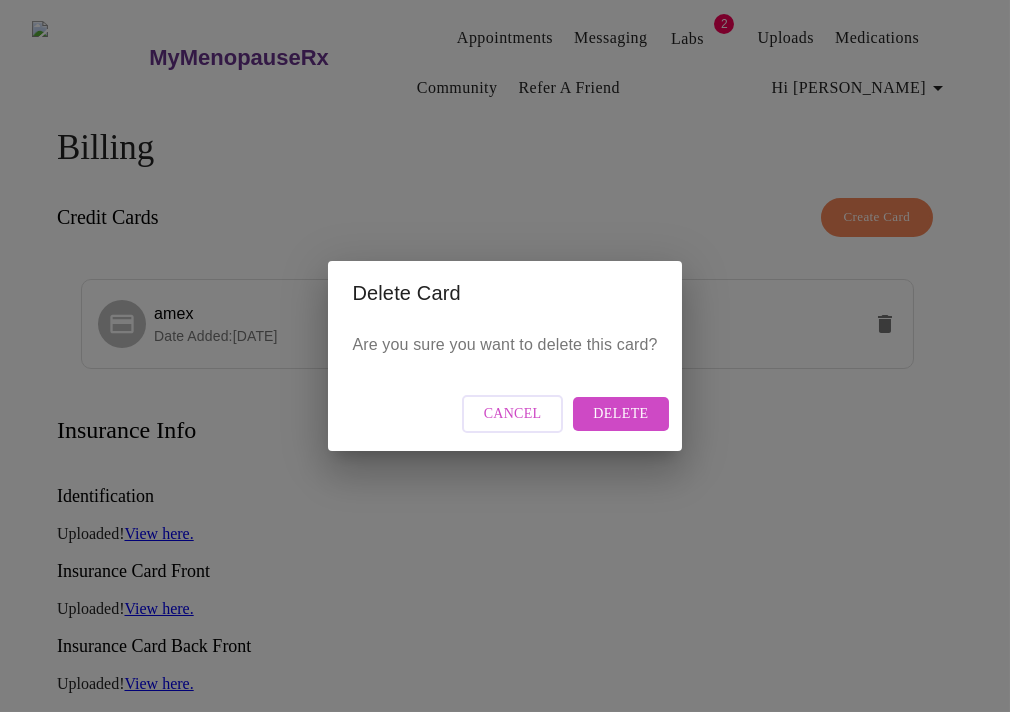 drag, startPoint x: 629, startPoint y: 425, endPoint x: 654, endPoint y: 407, distance: 30.805843 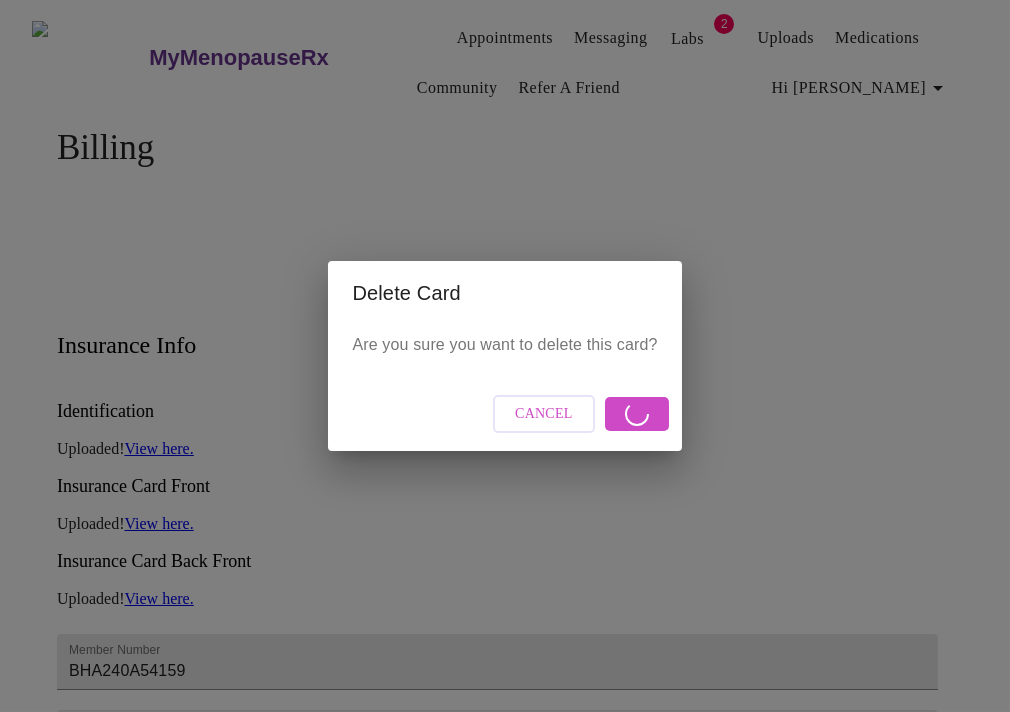 click on "Cancel" at bounding box center [544, 414] 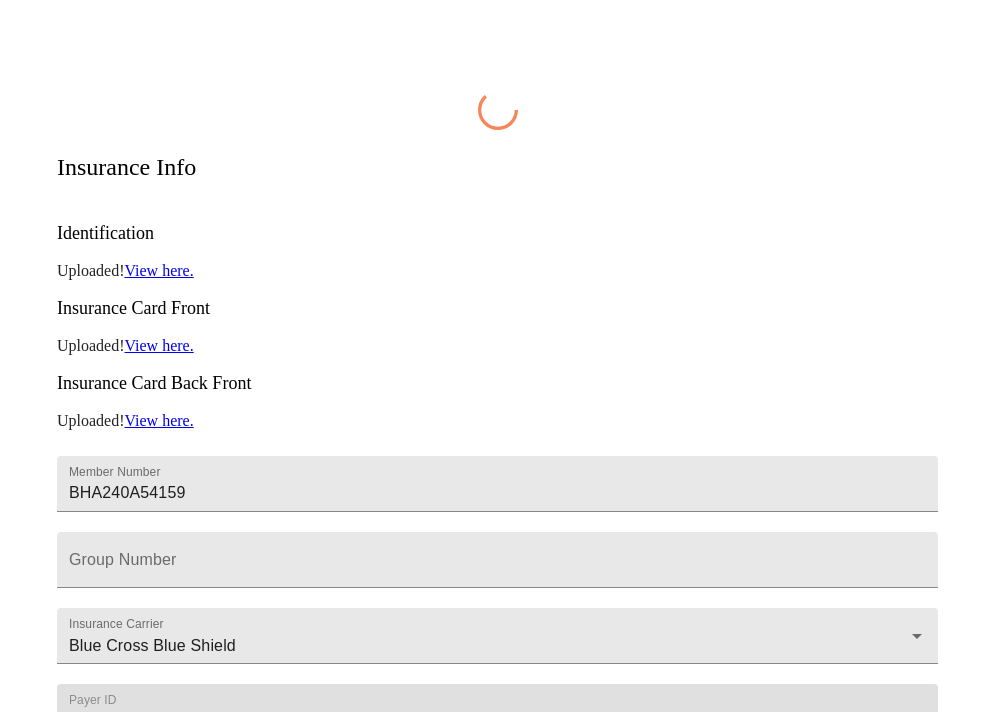 scroll, scrollTop: 0, scrollLeft: 0, axis: both 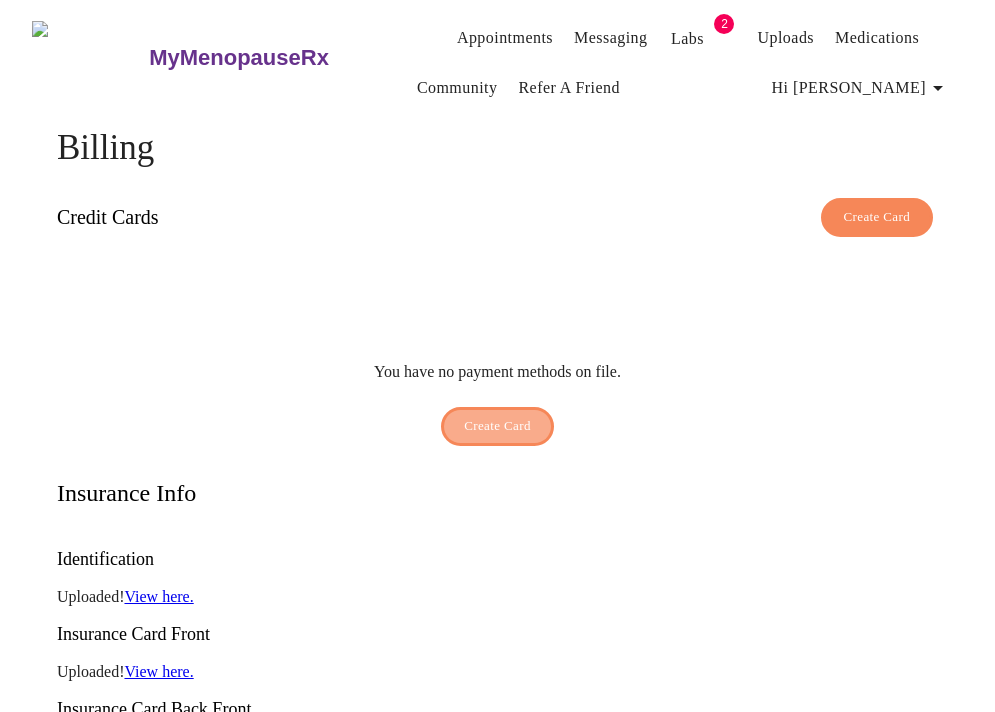 click on "Create Card" at bounding box center [497, 426] 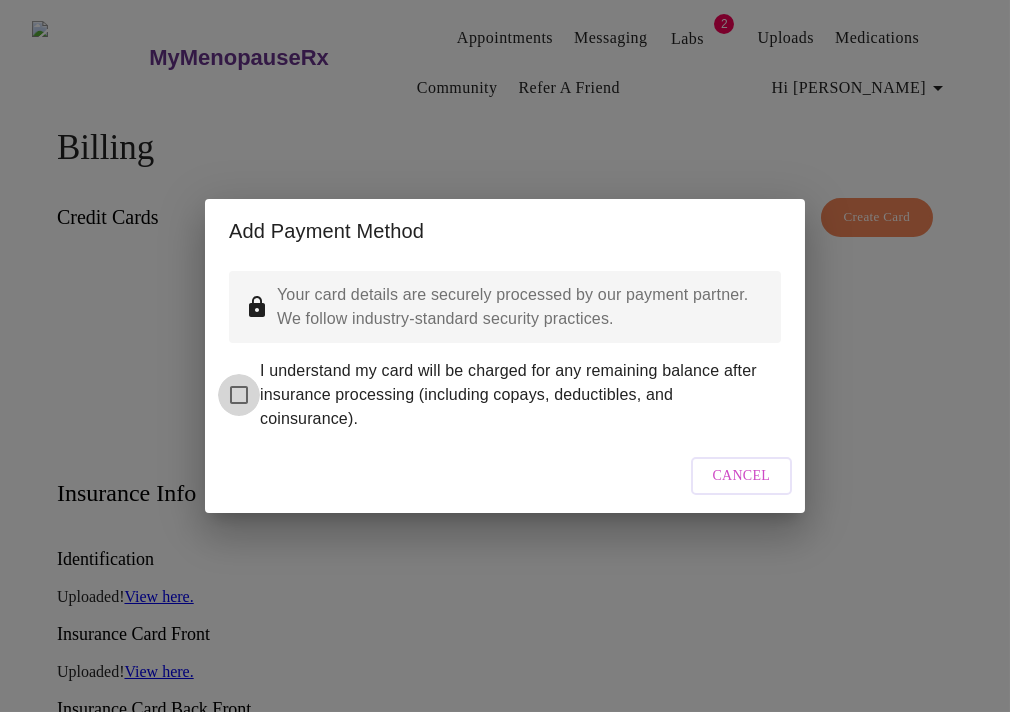 click on "I understand my card will be charged for any remaining balance after insurance processing (including copays, deductibles, and coinsurance)." at bounding box center (239, 395) 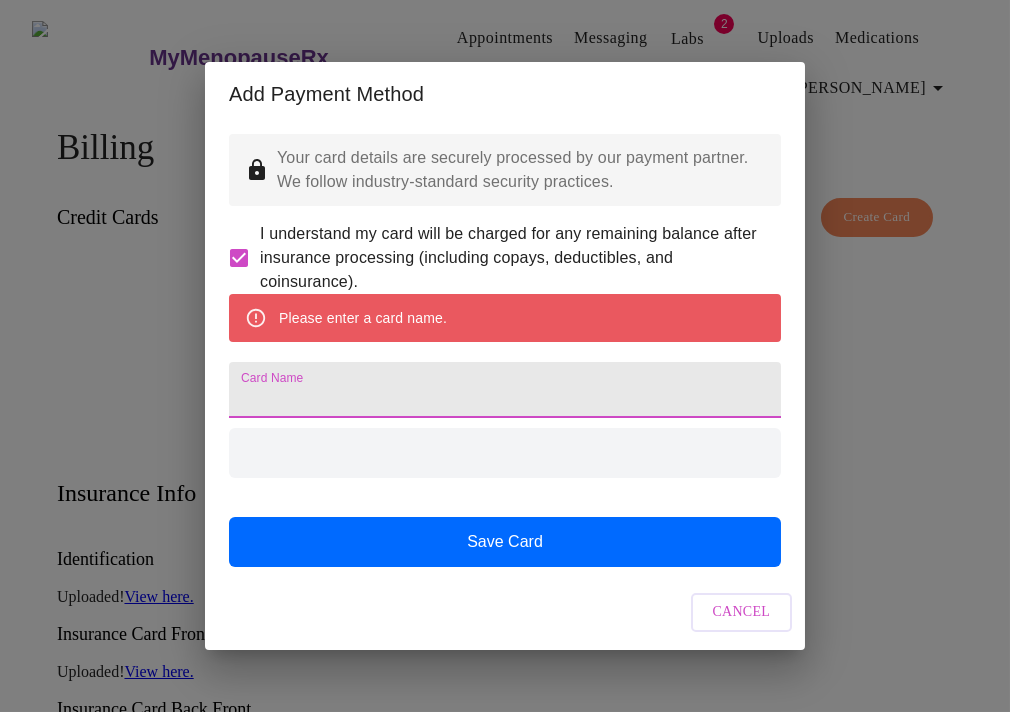 click on "Card Name" at bounding box center [505, 390] 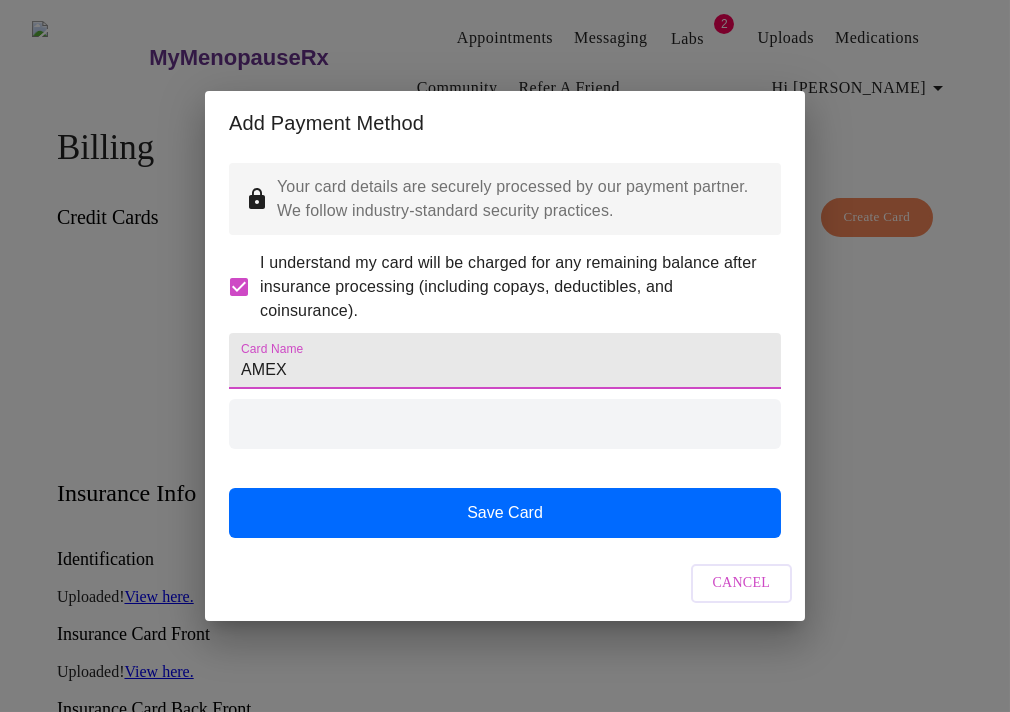type on "AMEX" 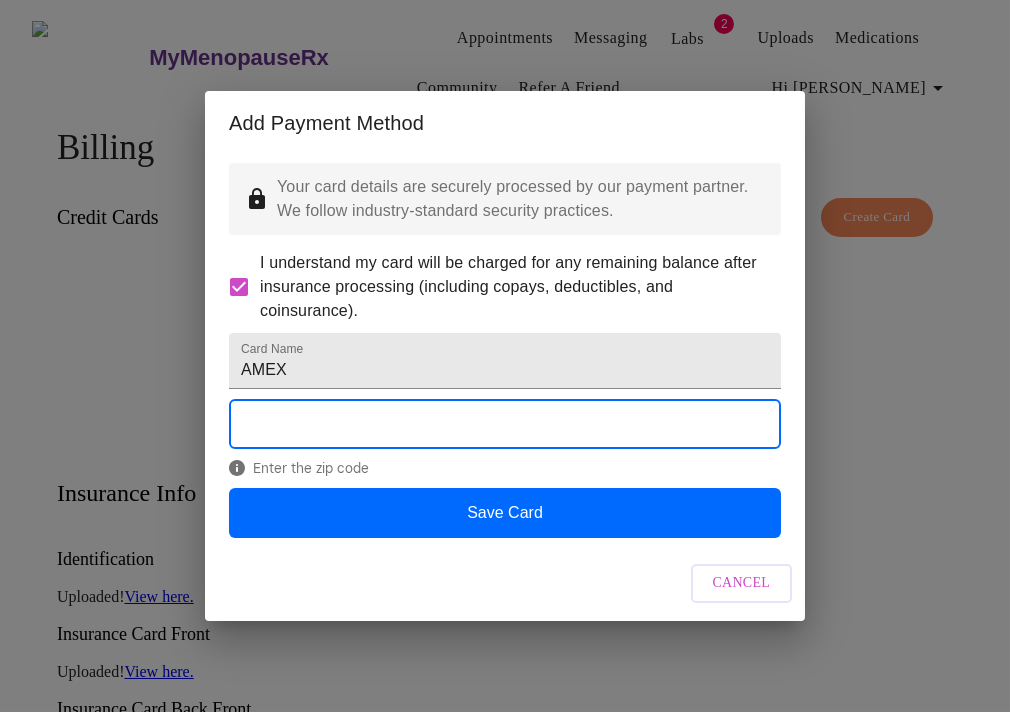 click on "I understand my card will be charged for any remaining balance after insurance processing (including copays, deductibles, and coinsurance)." at bounding box center [505, 287] 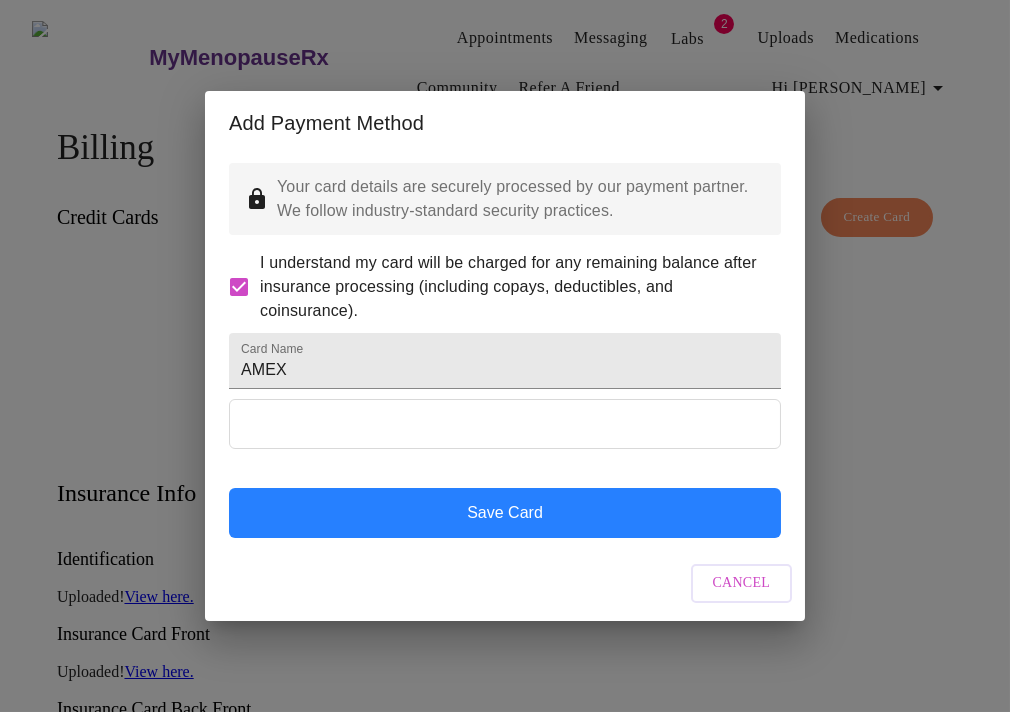 click on "Save Card" at bounding box center [505, 513] 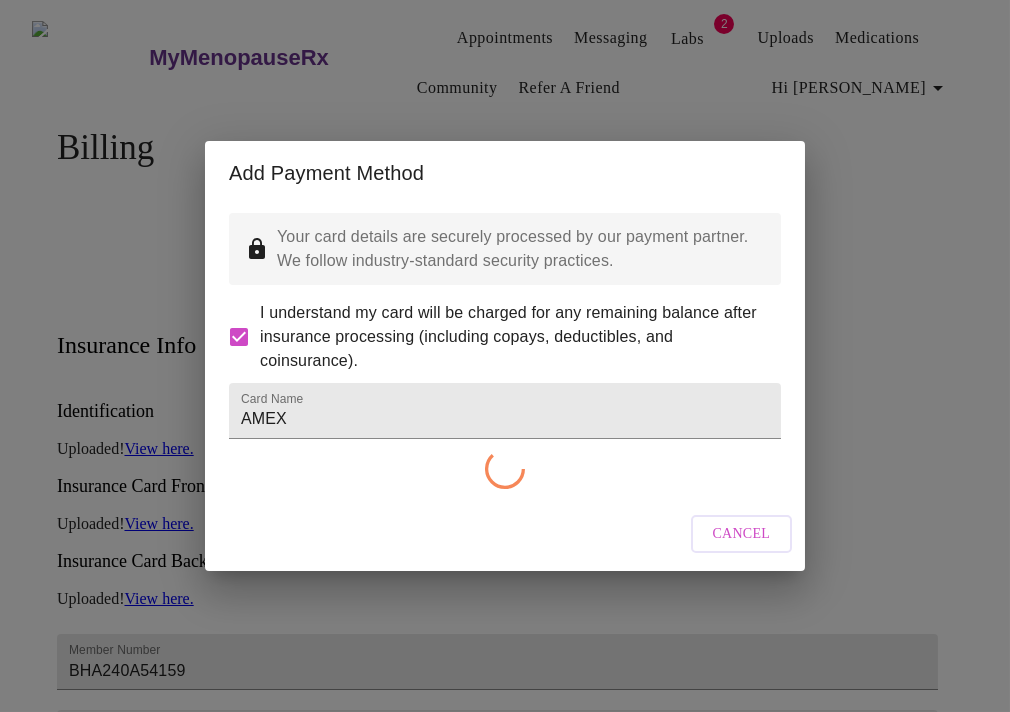 checkbox on "false" 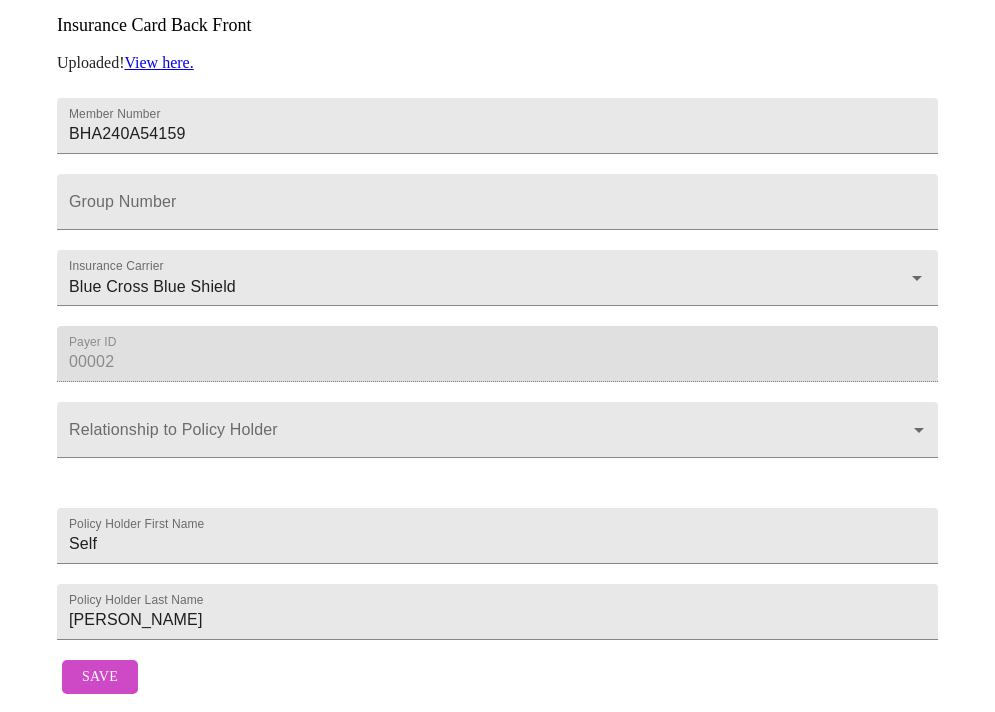 scroll, scrollTop: 672, scrollLeft: 0, axis: vertical 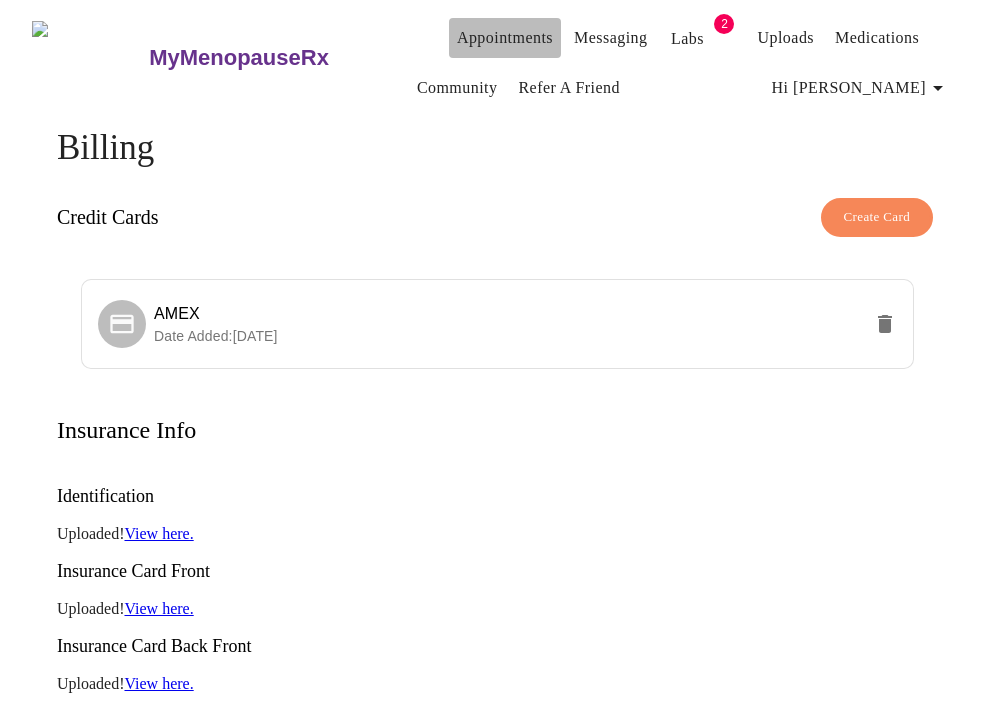 click on "Appointments" at bounding box center (505, 38) 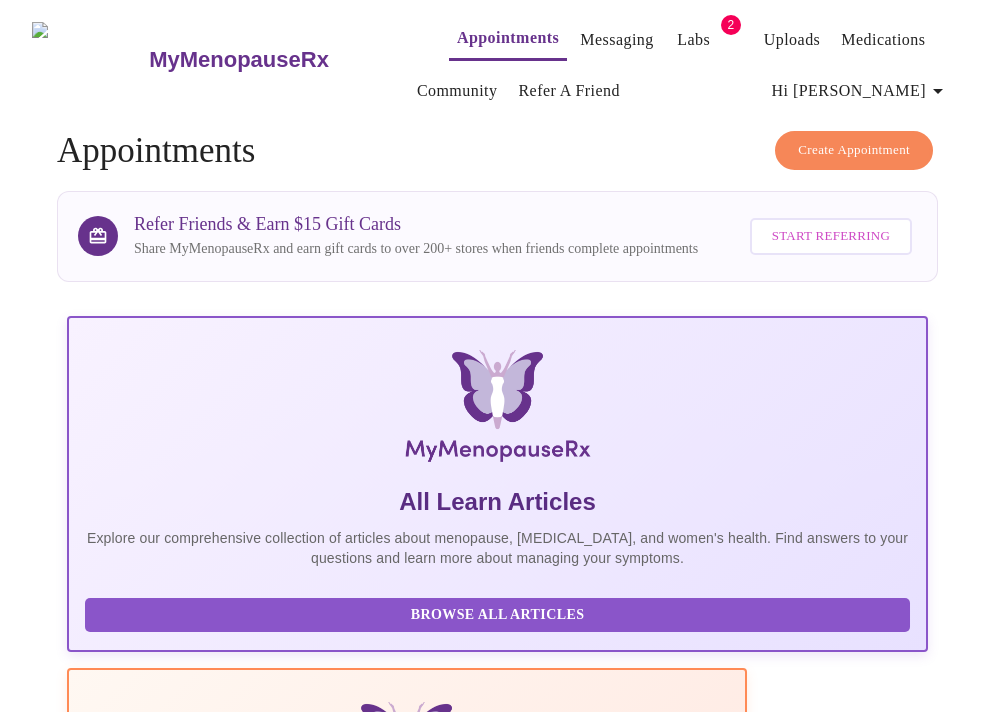 click on "Create Appointment" at bounding box center [854, 150] 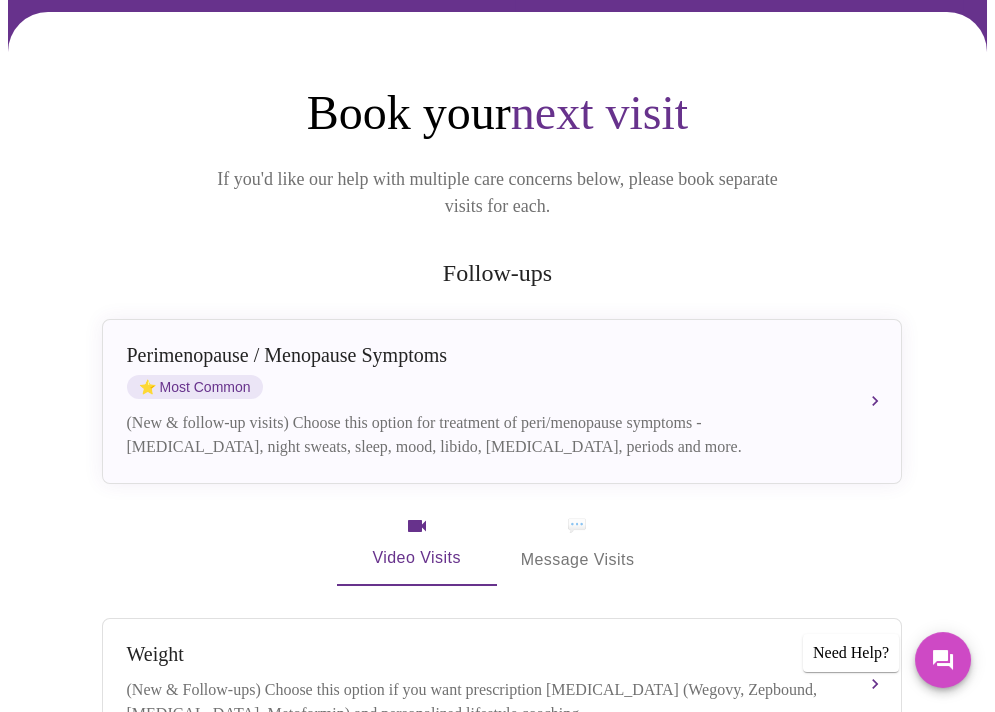 scroll, scrollTop: 200, scrollLeft: 0, axis: vertical 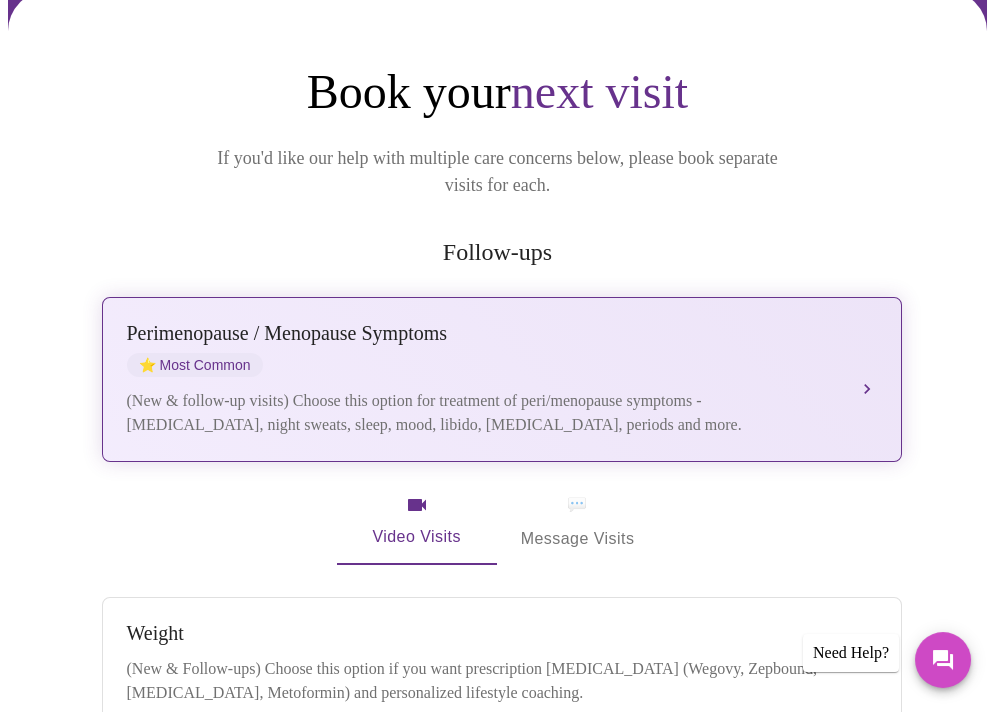 click on "(New & follow-up visits) Choose this option for treatment of peri/menopause symptoms - hot flashes, night sweats, sleep, mood, libido, vaginal dryness, periods and more." at bounding box center [482, 413] 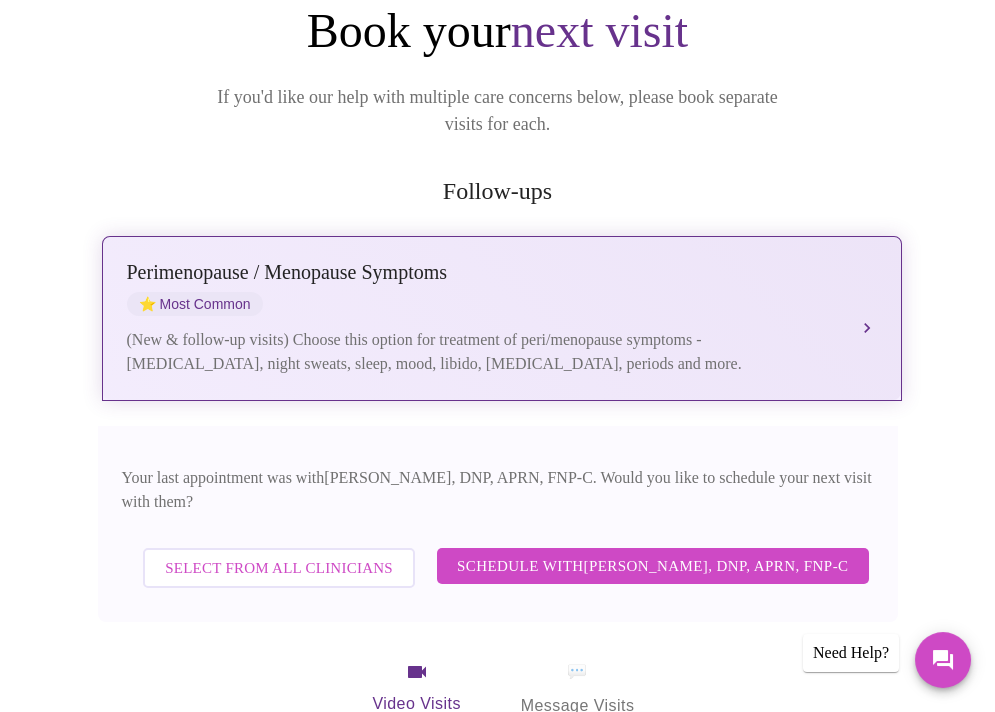 scroll, scrollTop: 400, scrollLeft: 0, axis: vertical 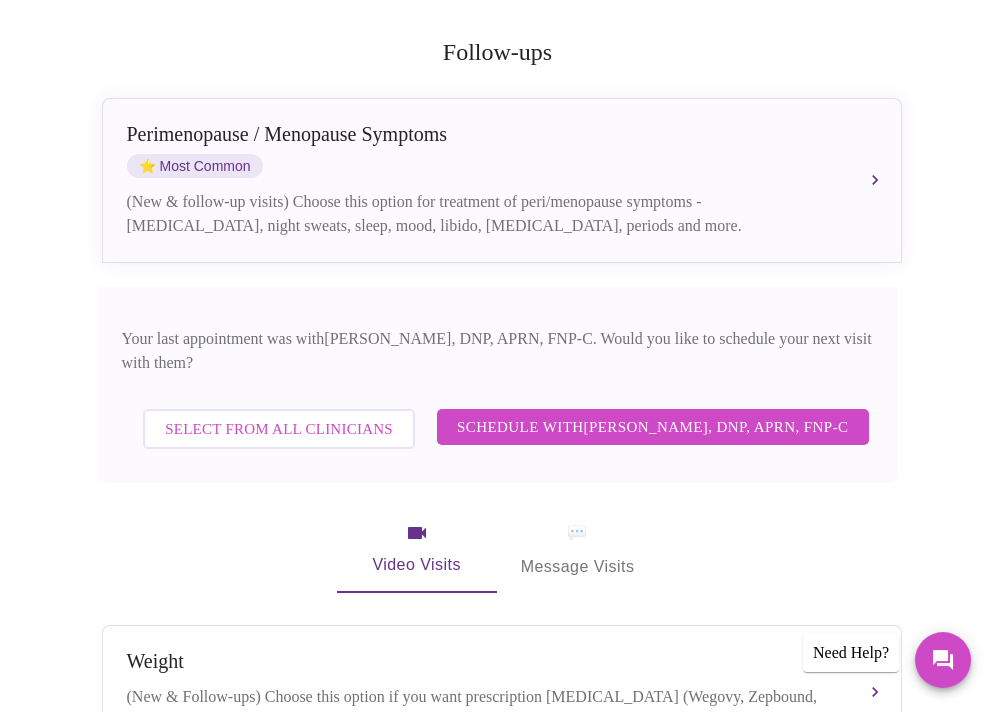 click on "Schedule with  Jillian Montefusco, DNP, APRN, FNP-C" at bounding box center [653, 427] 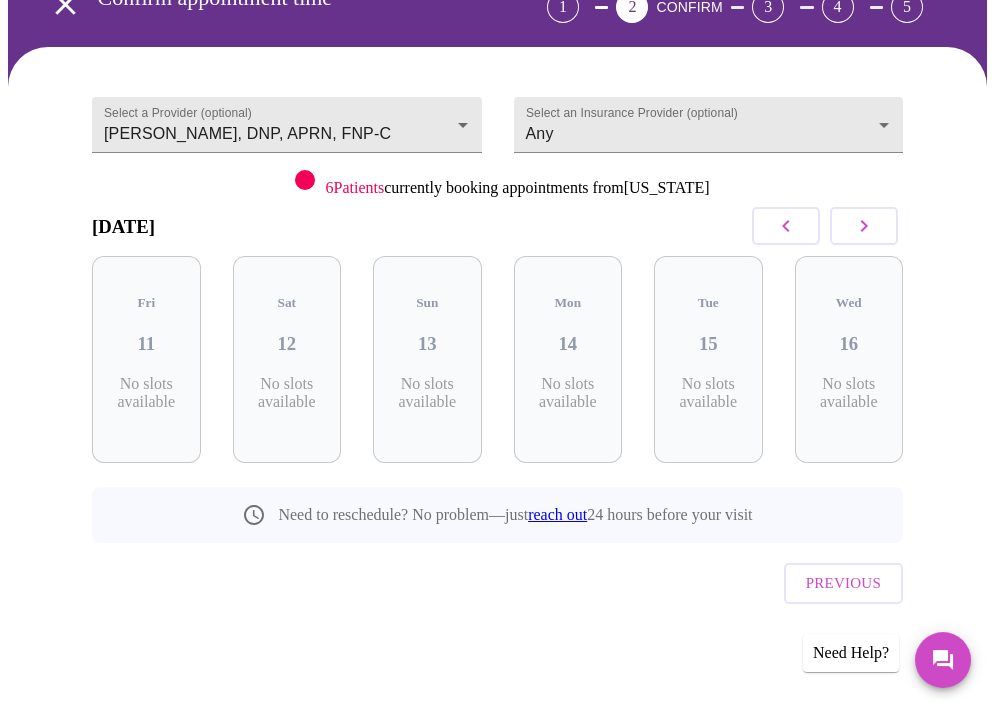 scroll, scrollTop: 99, scrollLeft: 0, axis: vertical 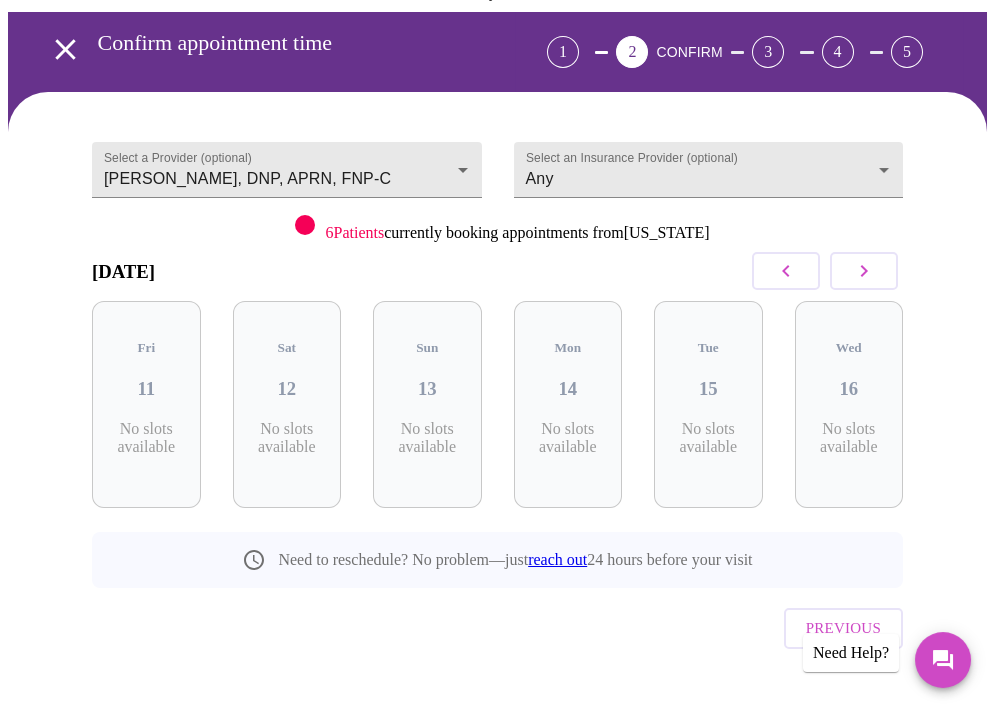 click at bounding box center (864, 271) 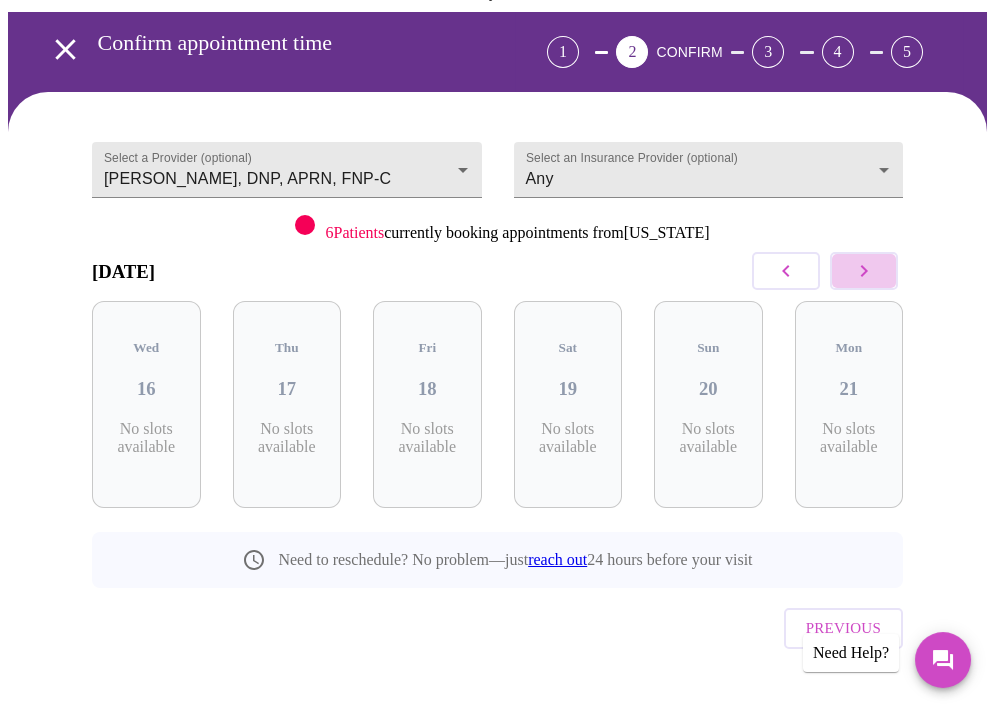 click at bounding box center (864, 271) 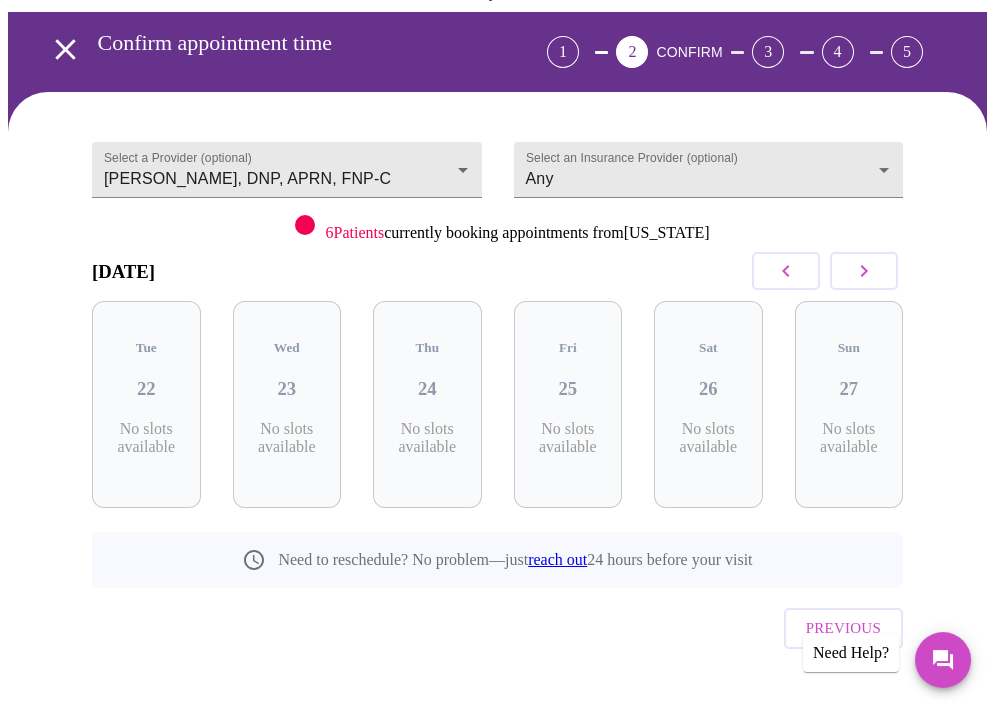 click 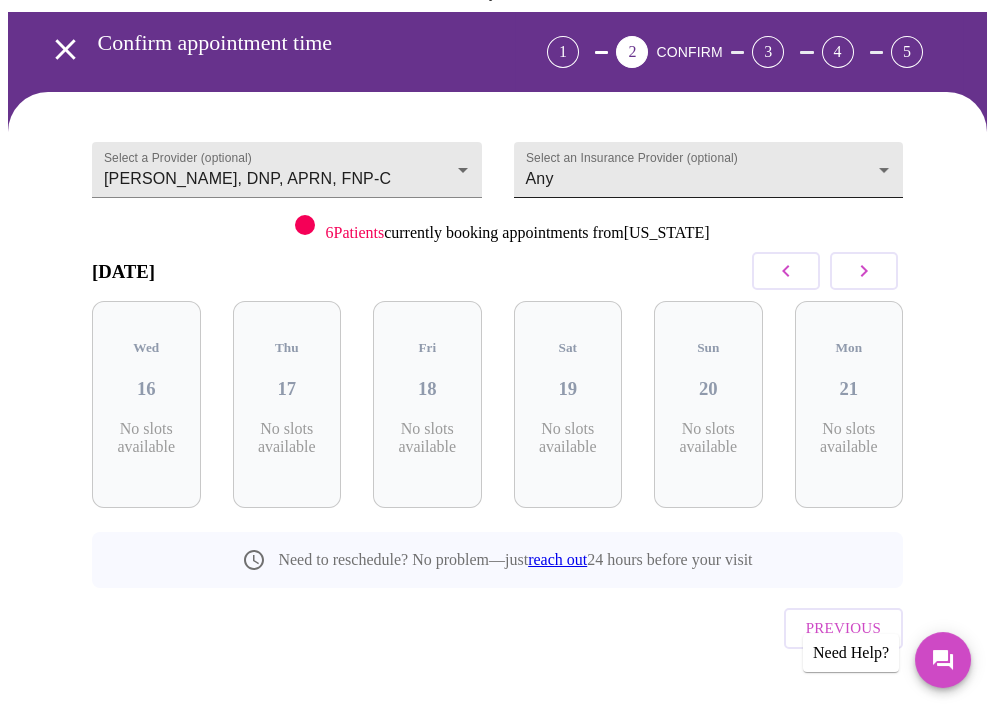 click on "MyMenopauseRx Appointments Messaging Labs 2 Uploads Medications Community Refer a Friend Hi Suzanne   Confirm appointment time 1 2 CONFIRM 3 4 5 Select a Provider (optional) Jillian Montefusco, DNP, APRN, FNP-C Jillian Montefusco, DNP, APRN, FNP-C Select an Insurance Provider (optional) Any Any 6  Patients  currently booking appointments from  Georgia July 2025 Wed 16 No slots available Thu 17 No slots available Fri 18 No slots available Sat 19 No slots available Sun 20 No slots available Mon 21 No slots available Need to reschedule? No problem—just  reach out  24 hours before your visit Previous Need Help? Settings Billing Invoices Log out" at bounding box center (497, 329) 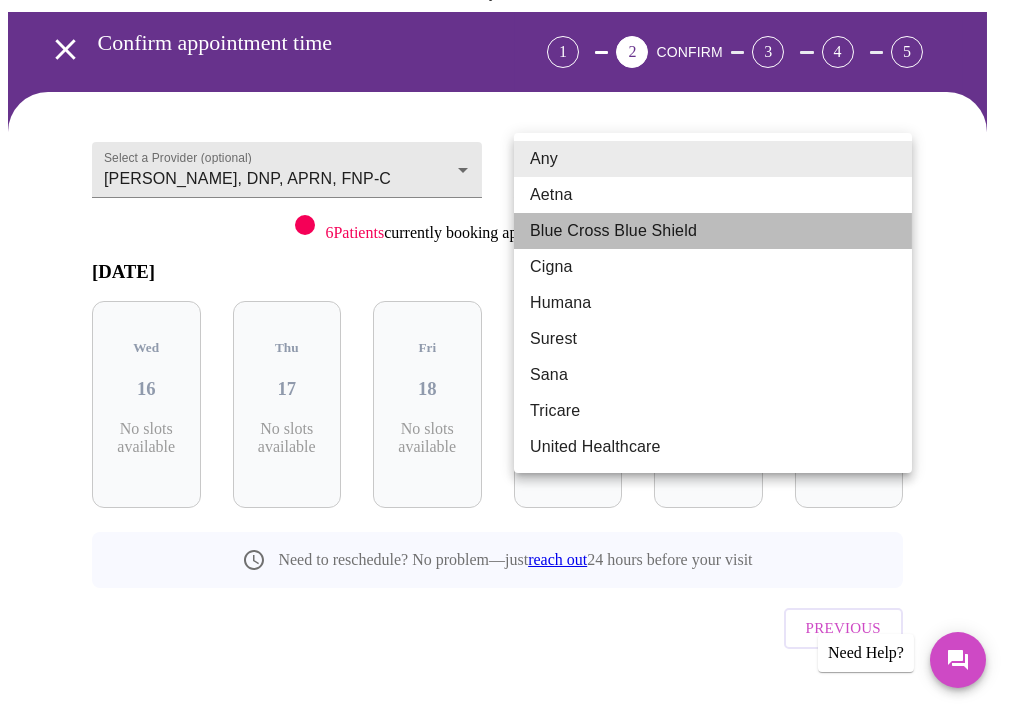 click on "Blue Cross Blue Shield" at bounding box center [713, 231] 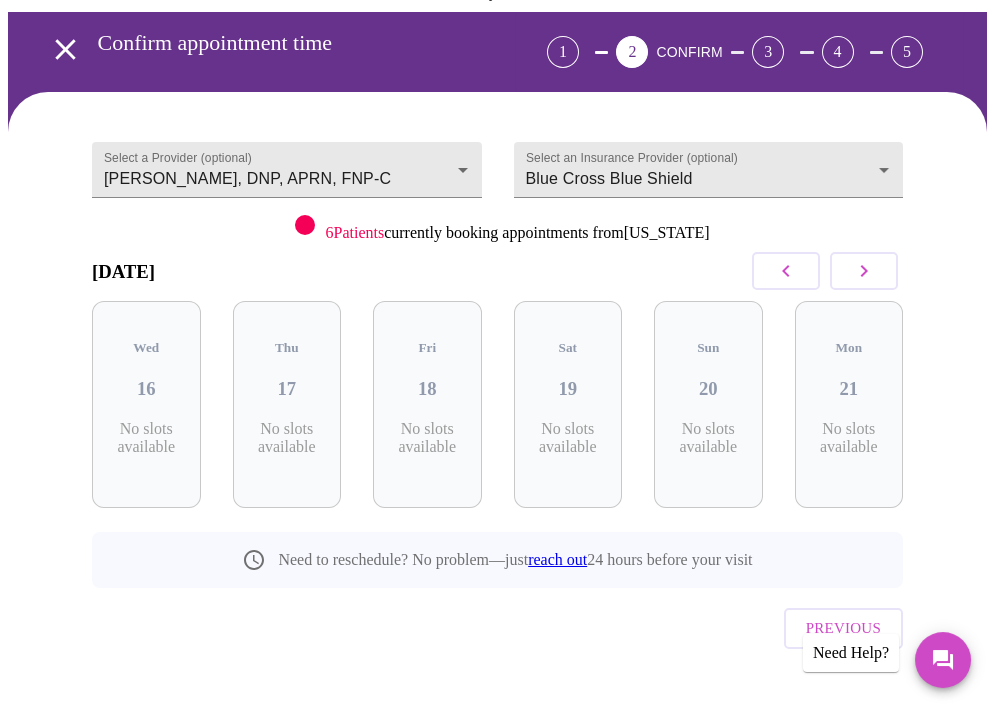 click on "Wed 16 No slots available" at bounding box center [146, 404] 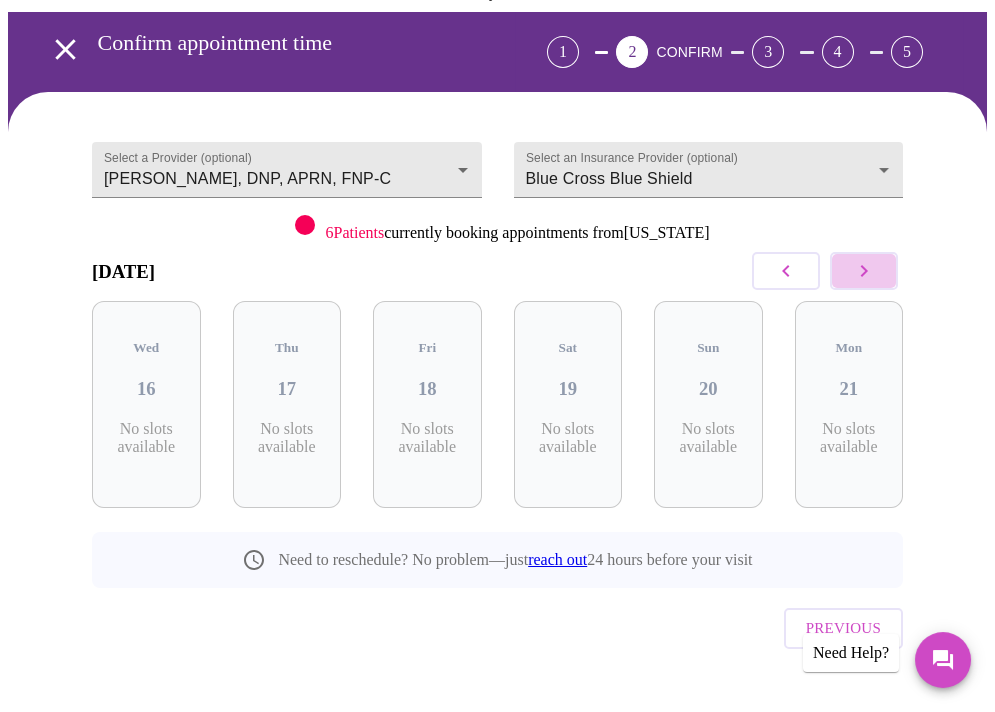 click 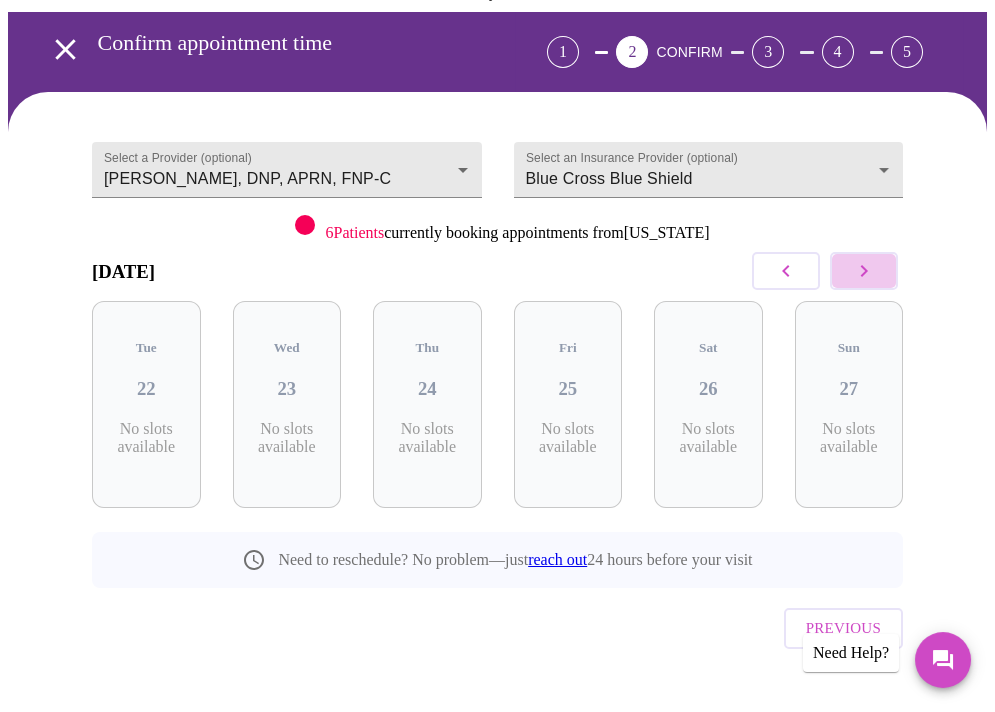 click 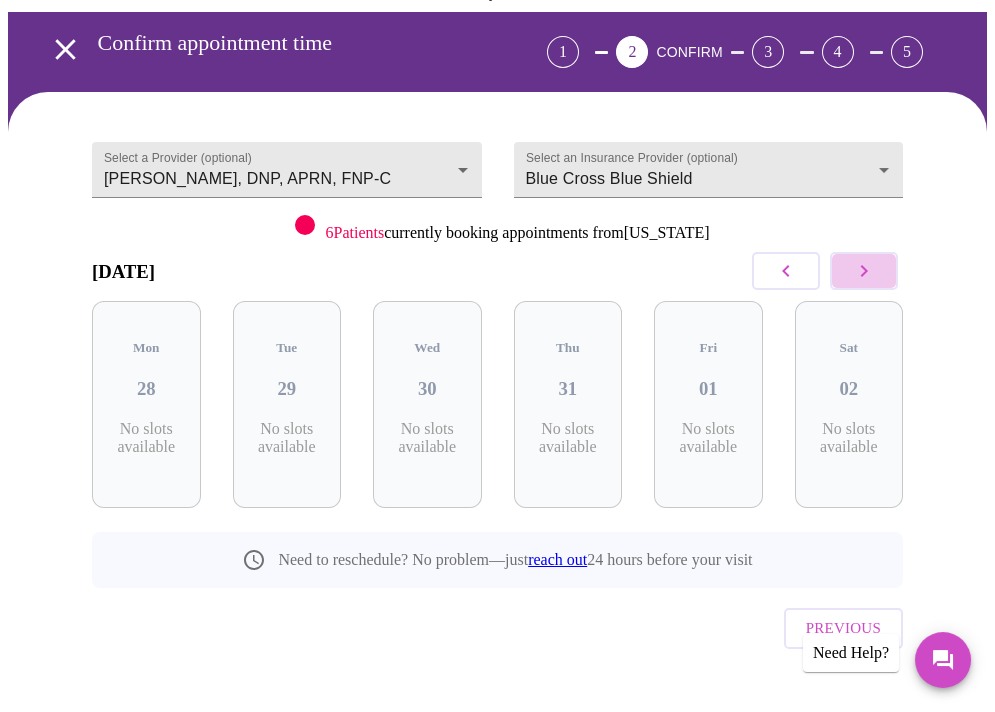 click 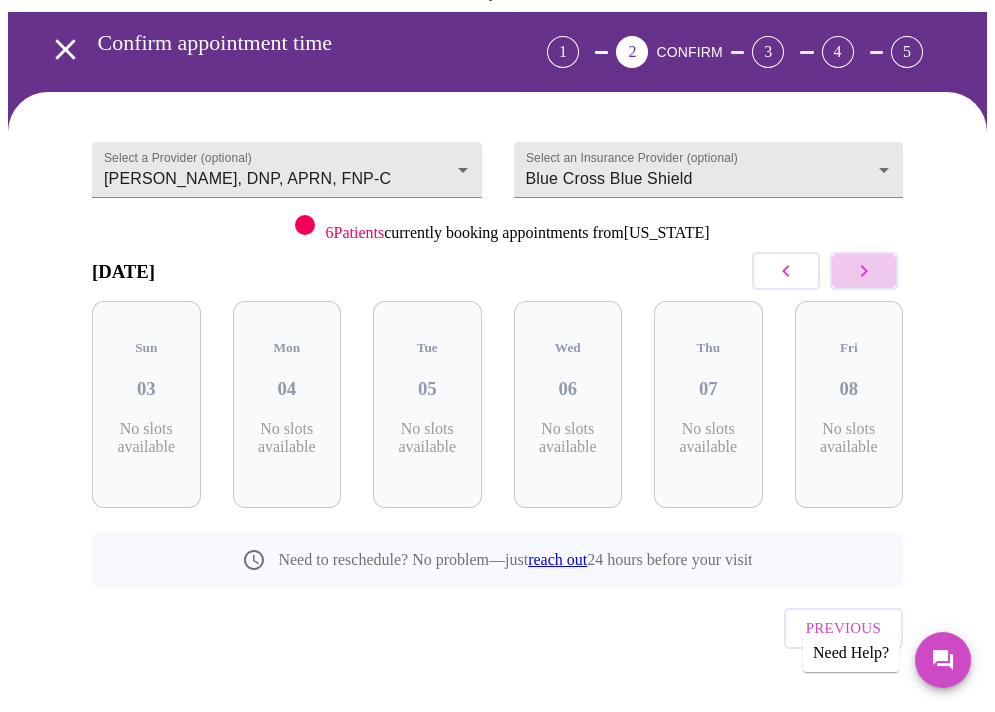 click 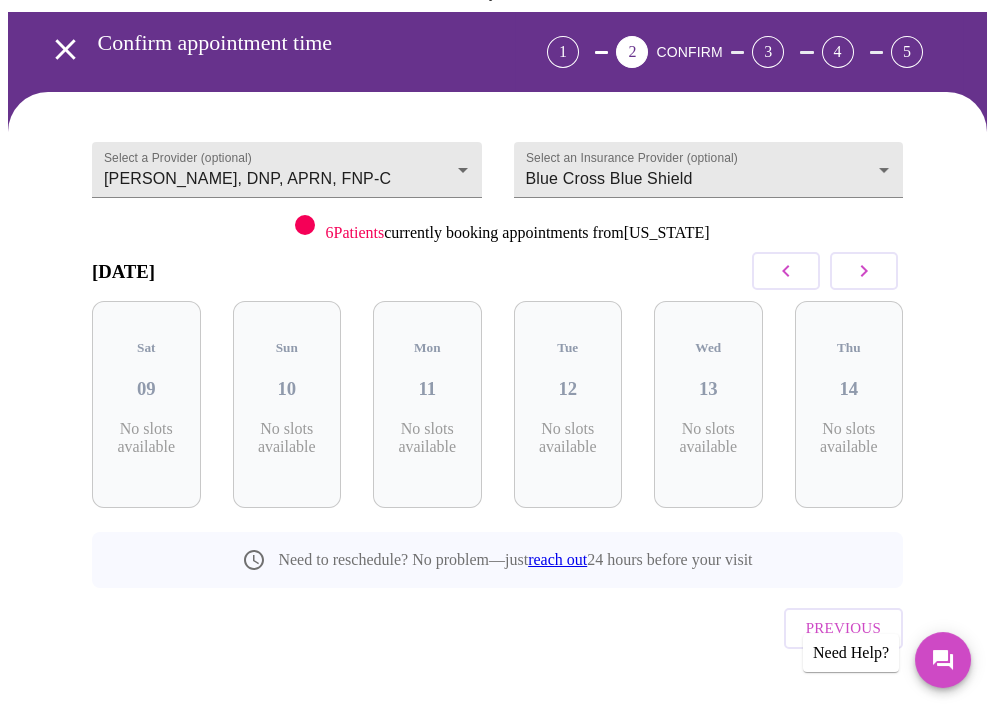 click 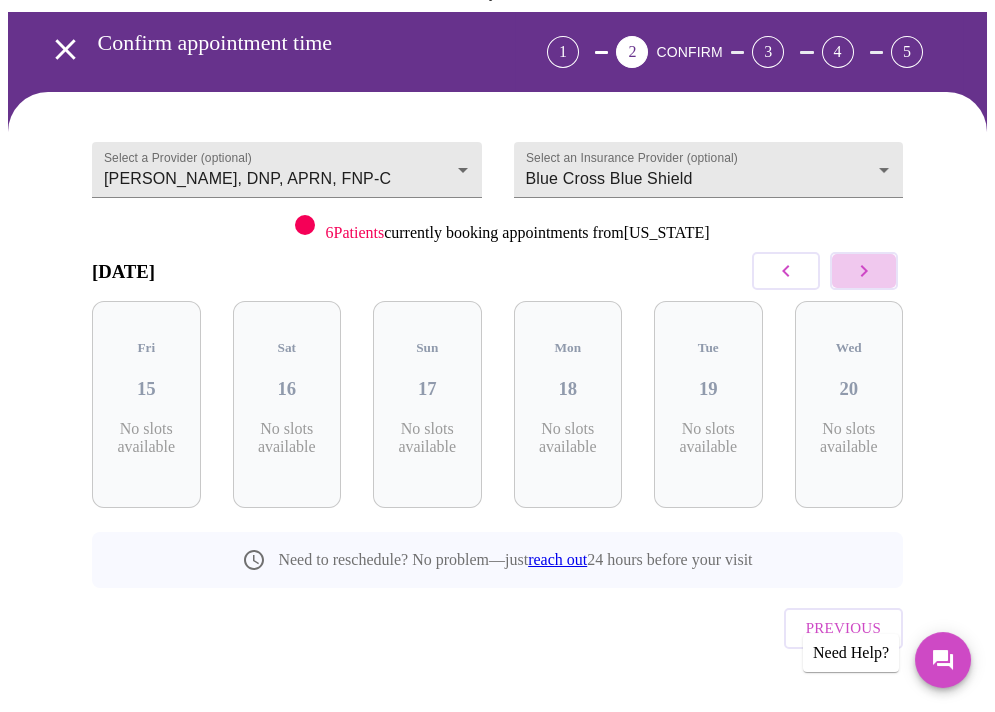 click 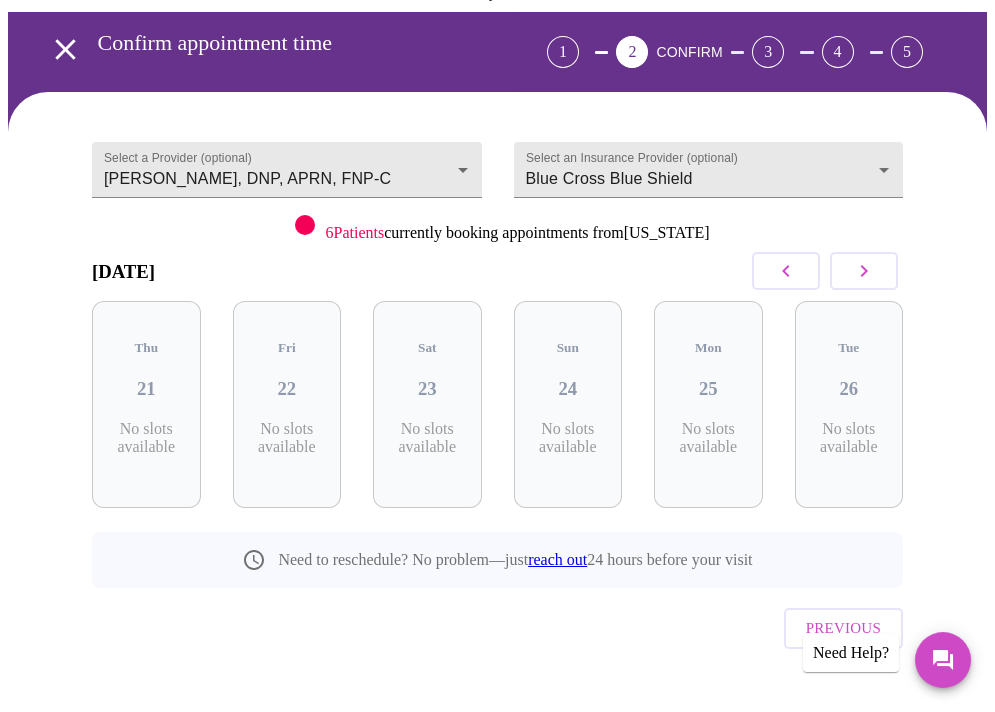 click 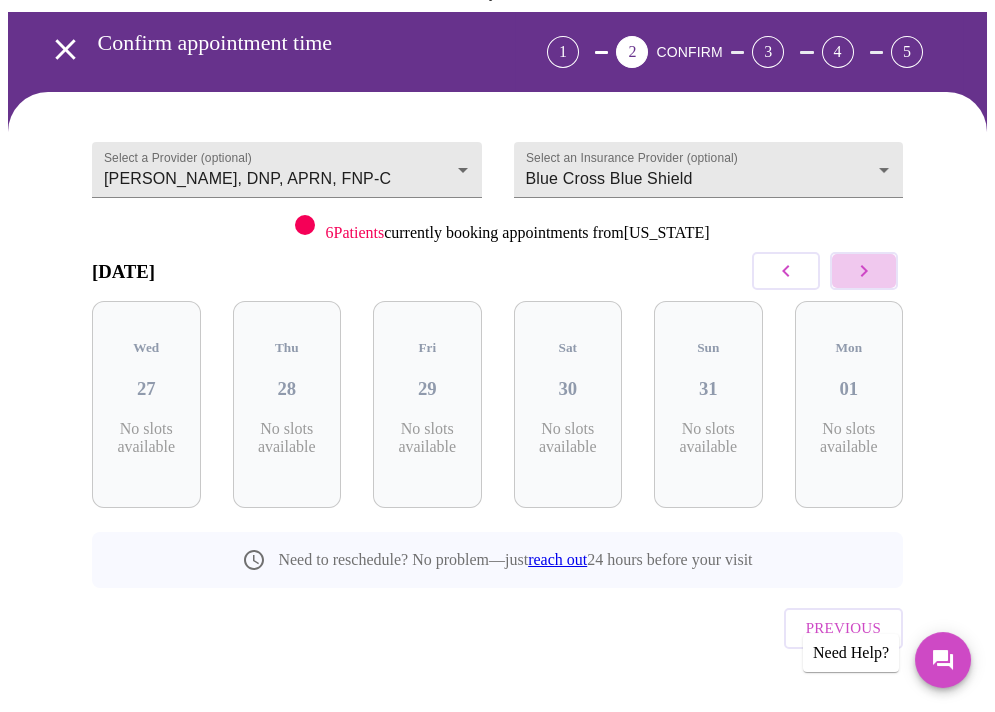 click 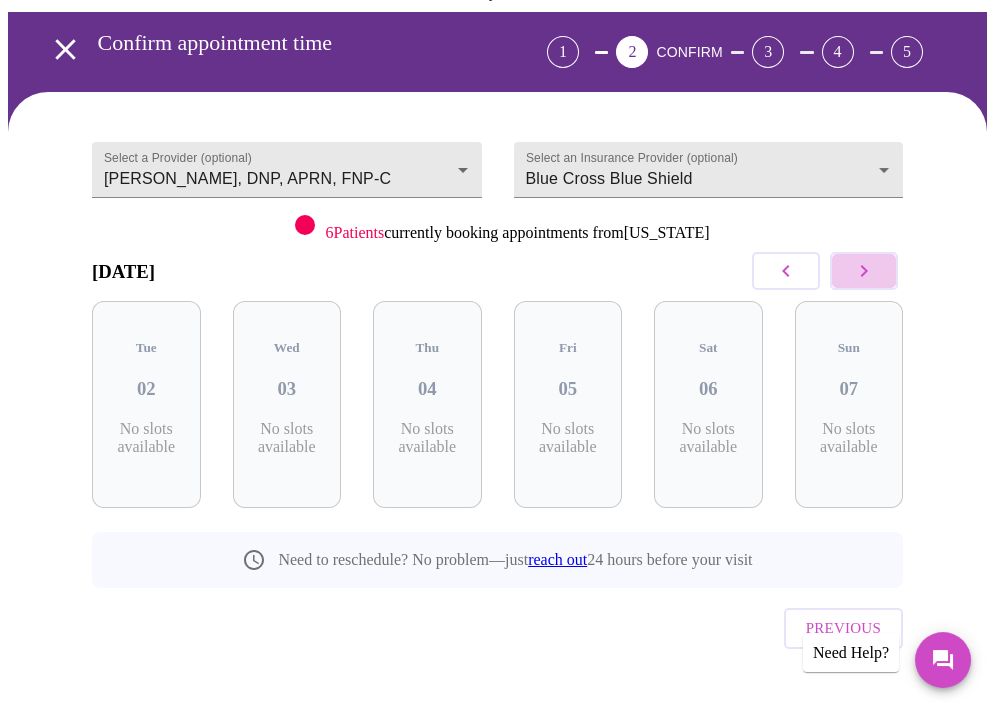 click 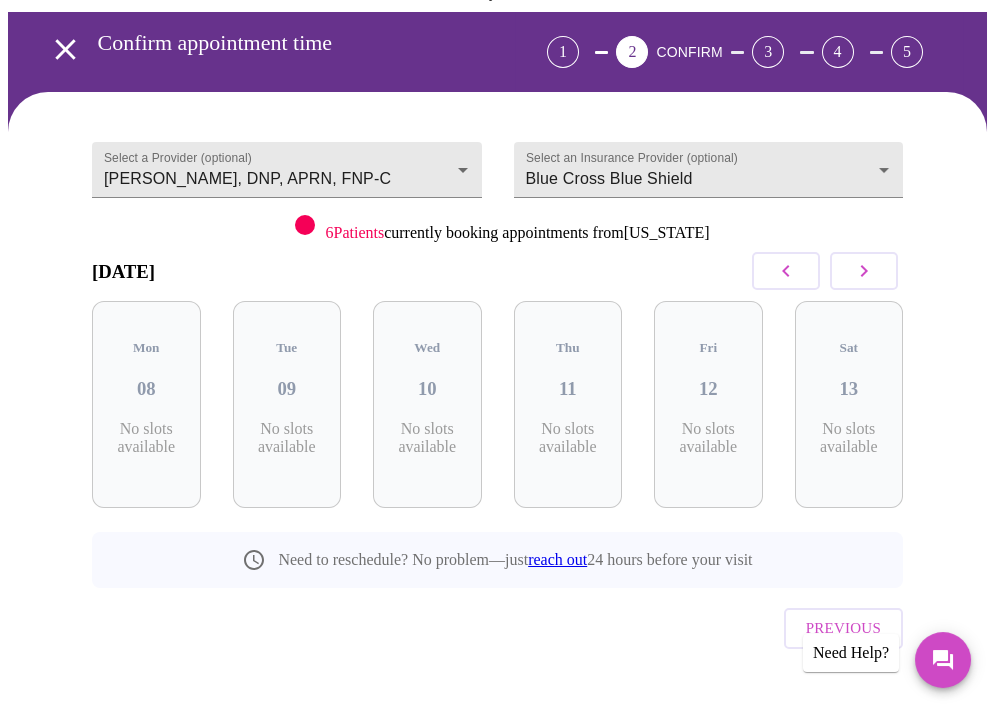 click 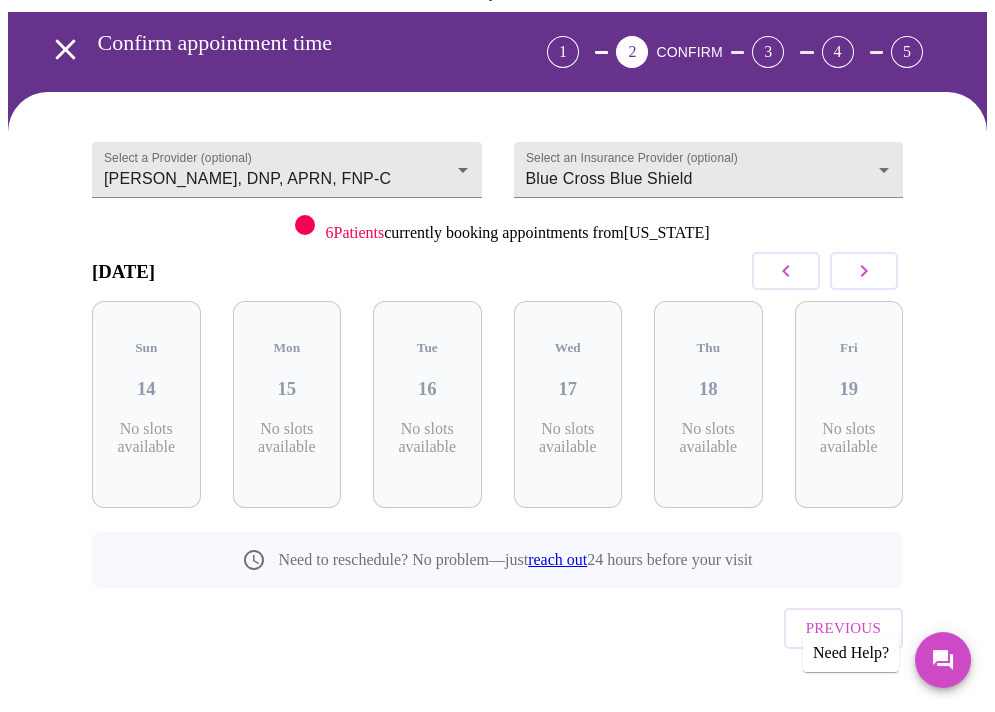 click 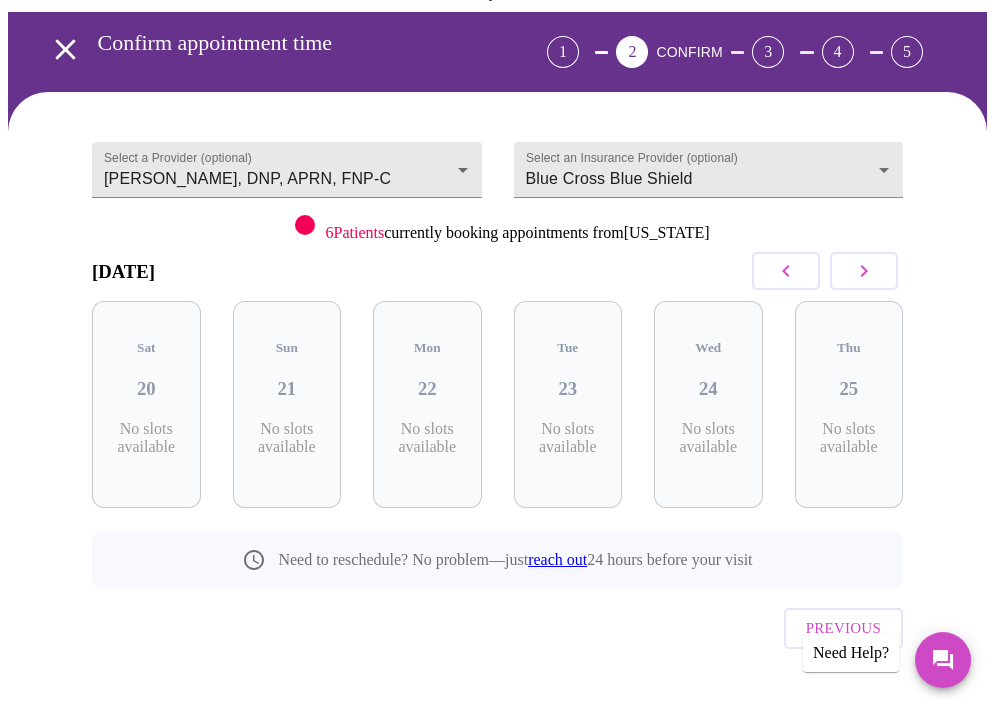 click 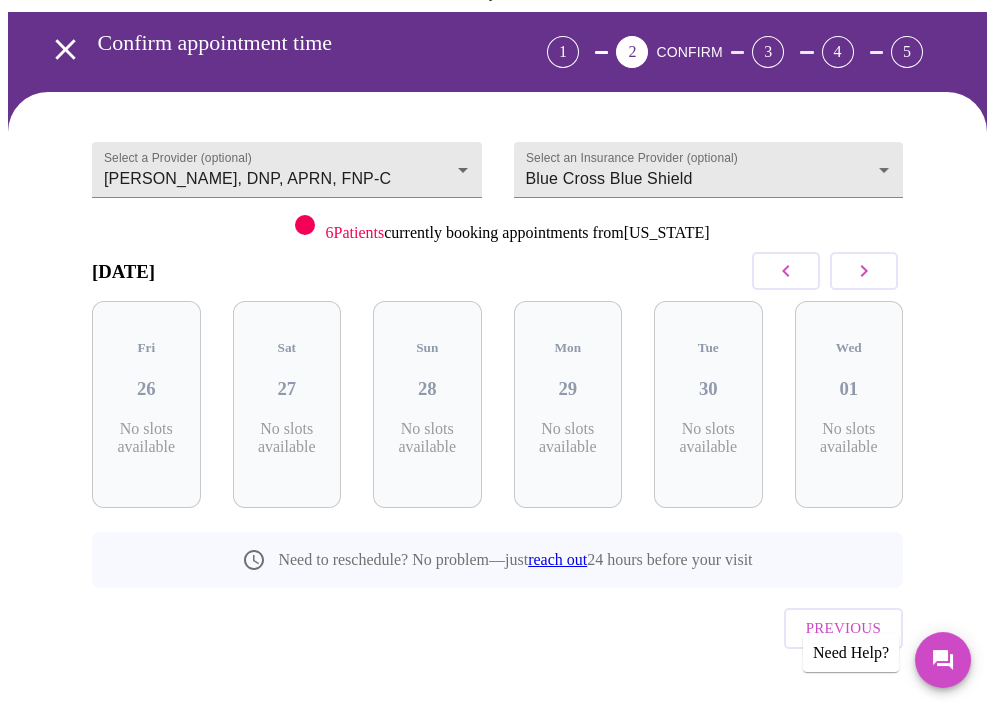 click 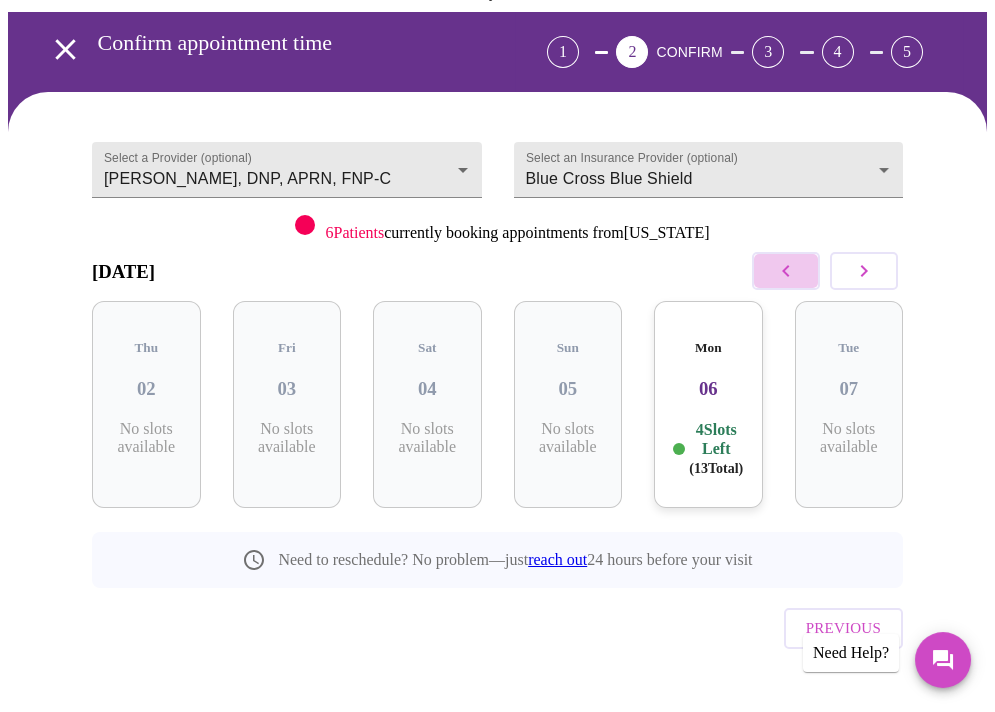 click at bounding box center (786, 271) 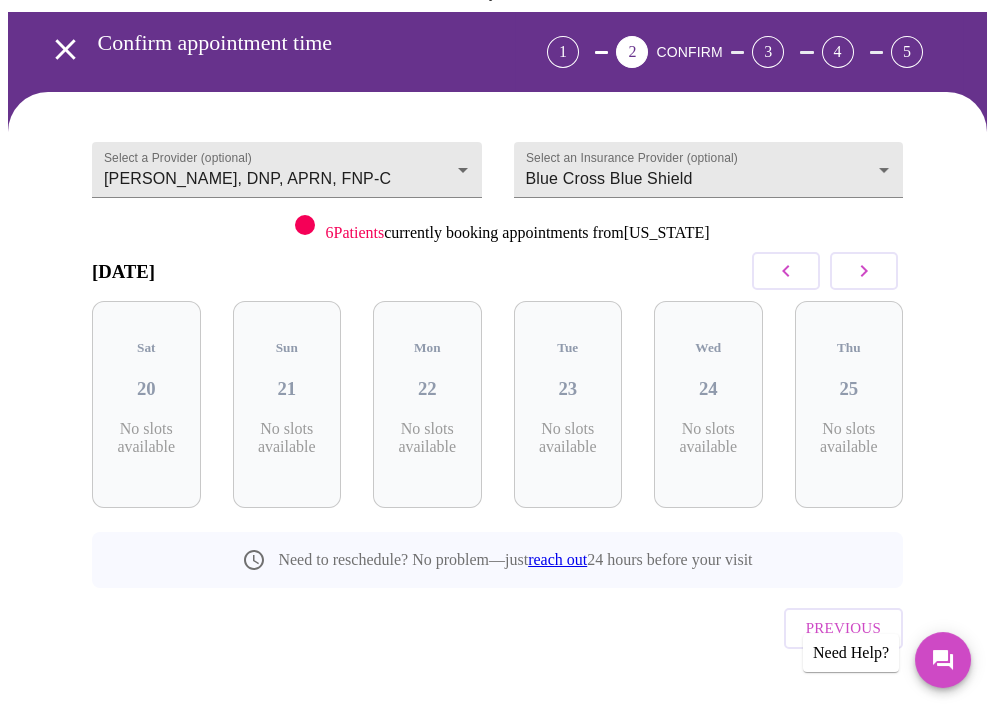 click at bounding box center [786, 271] 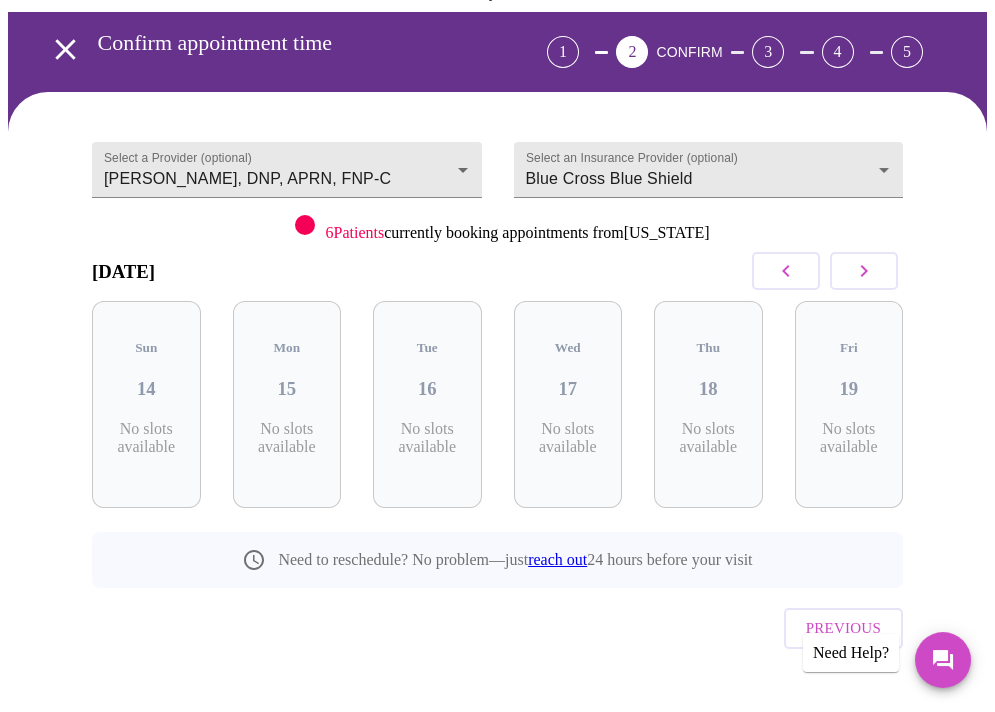click at bounding box center (786, 271) 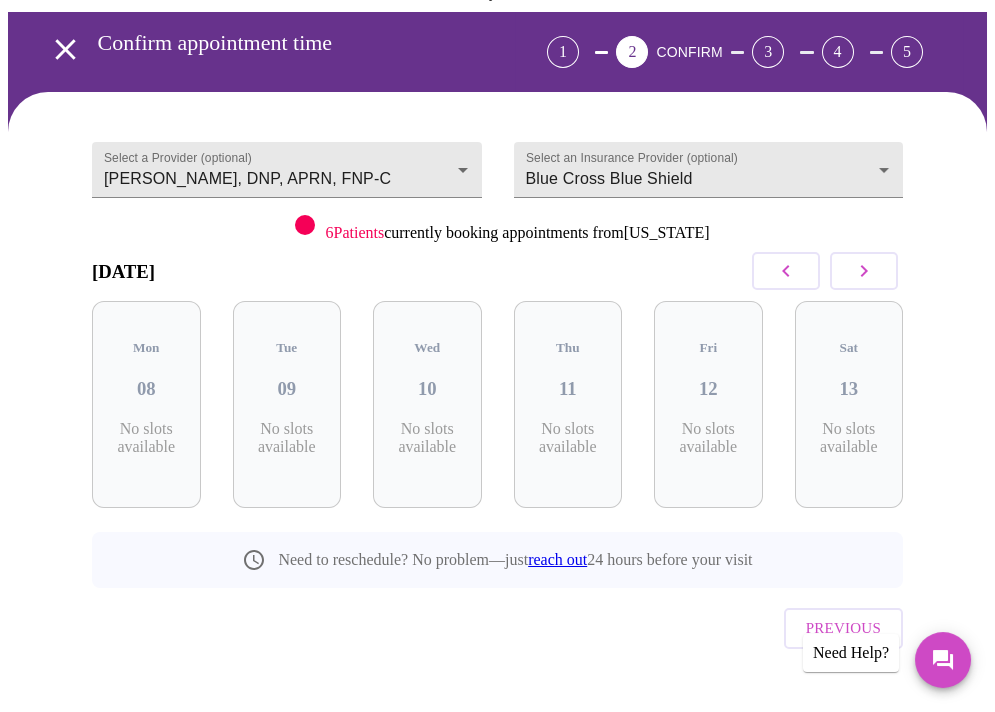 click at bounding box center [786, 271] 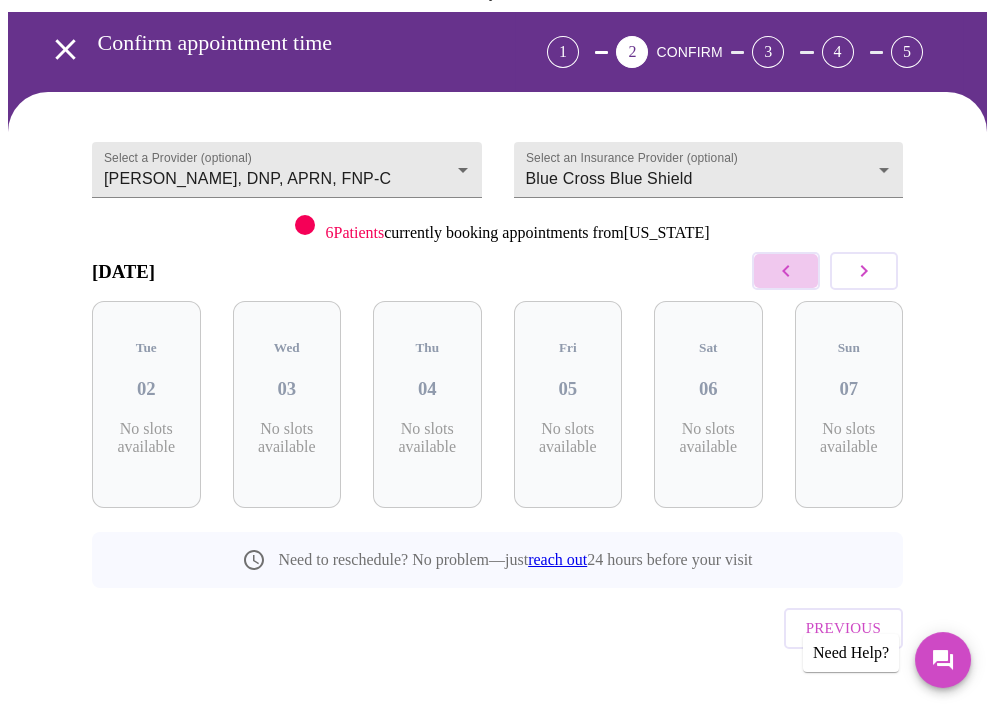 click at bounding box center [786, 271] 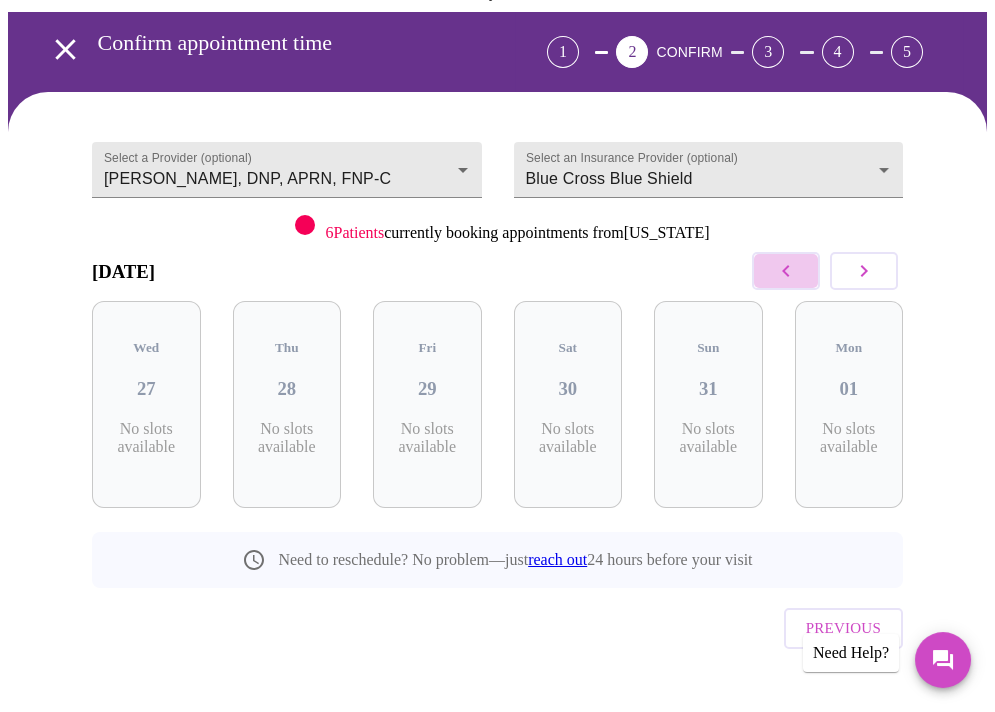 click at bounding box center (786, 271) 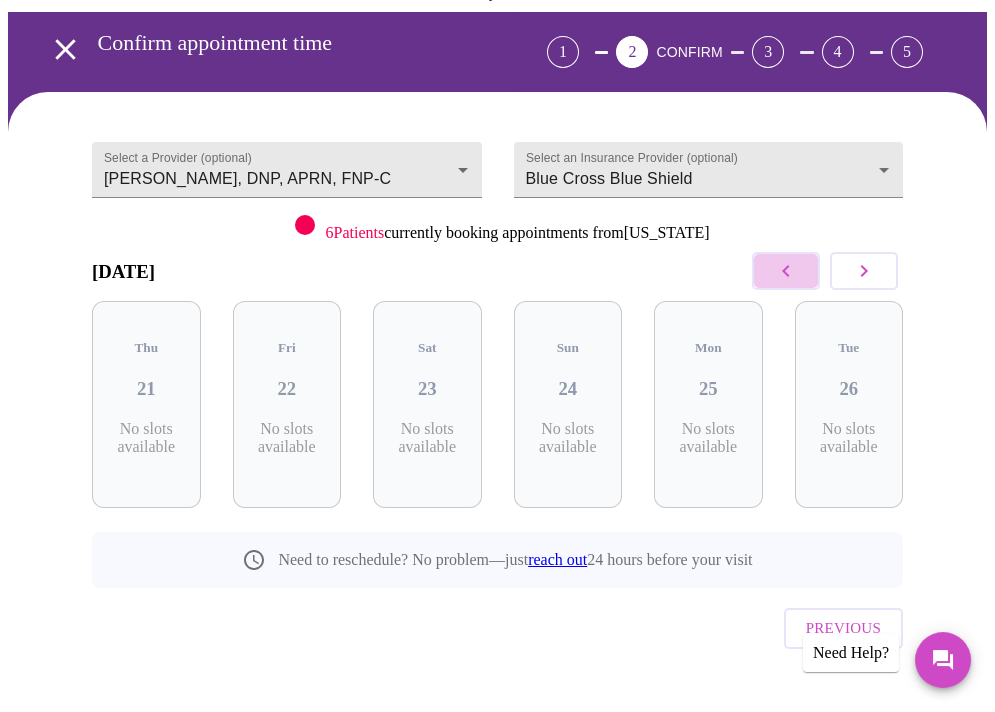 click at bounding box center (786, 271) 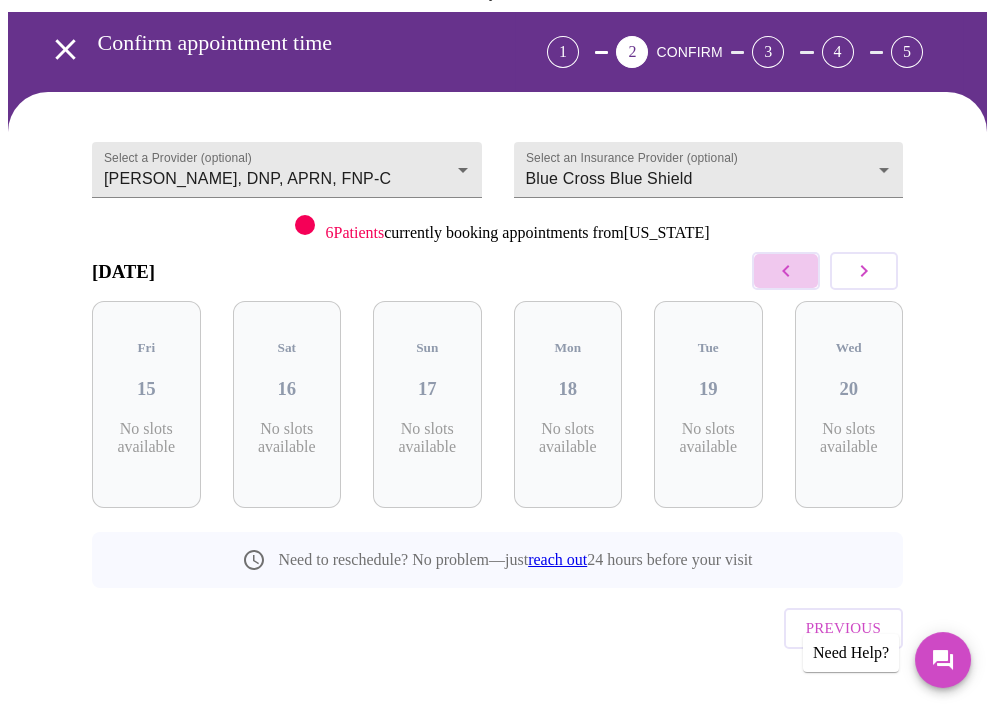 click at bounding box center [786, 271] 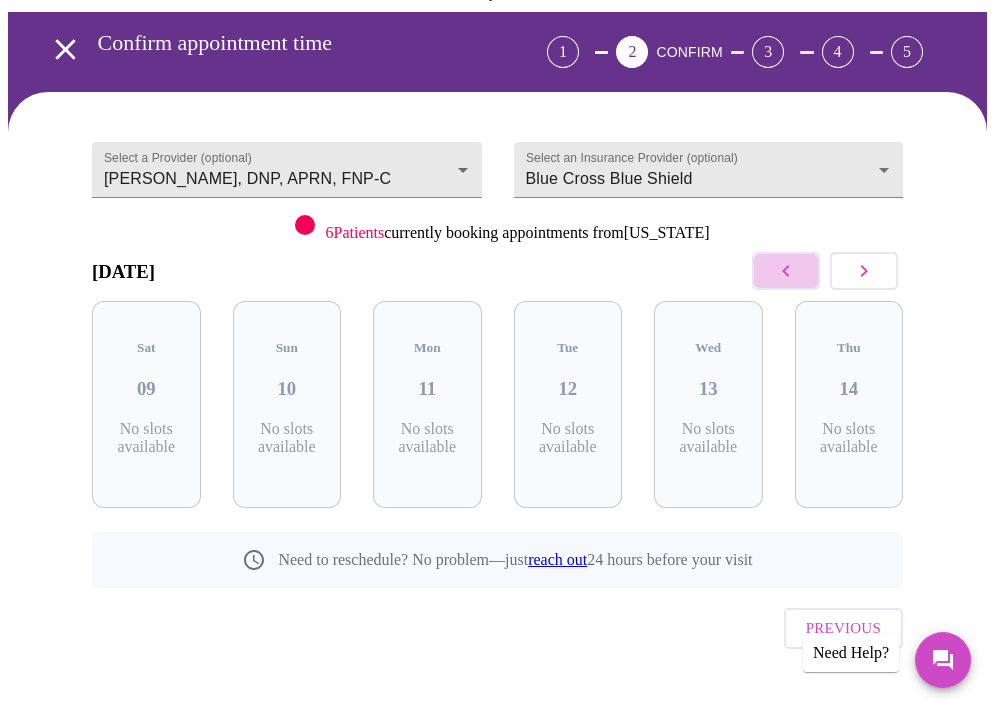 click at bounding box center (786, 271) 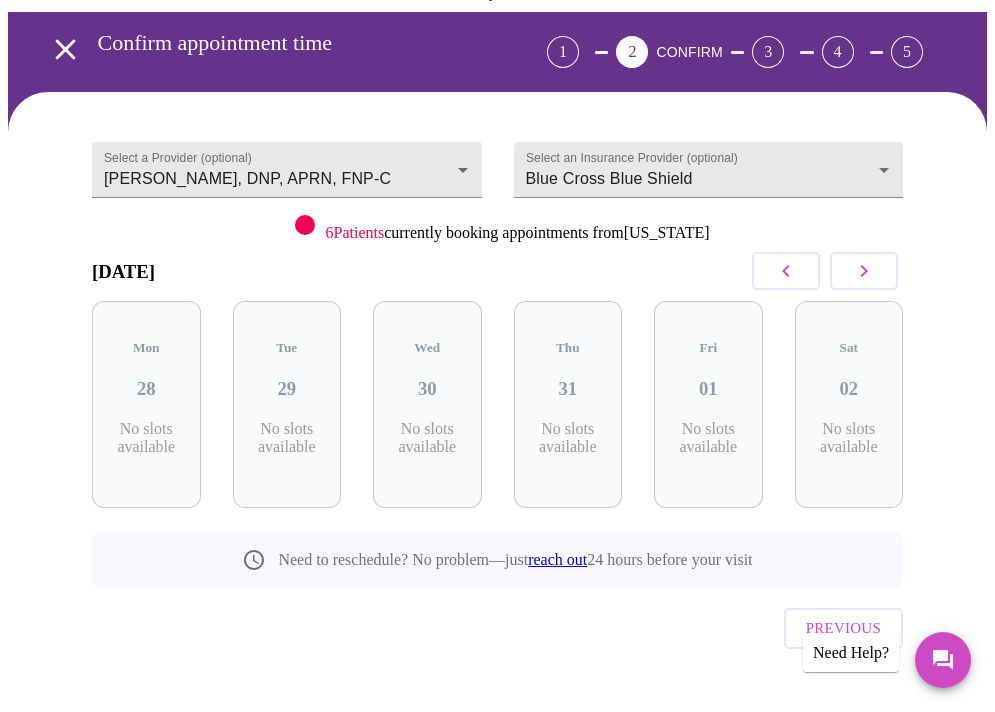 click at bounding box center (786, 271) 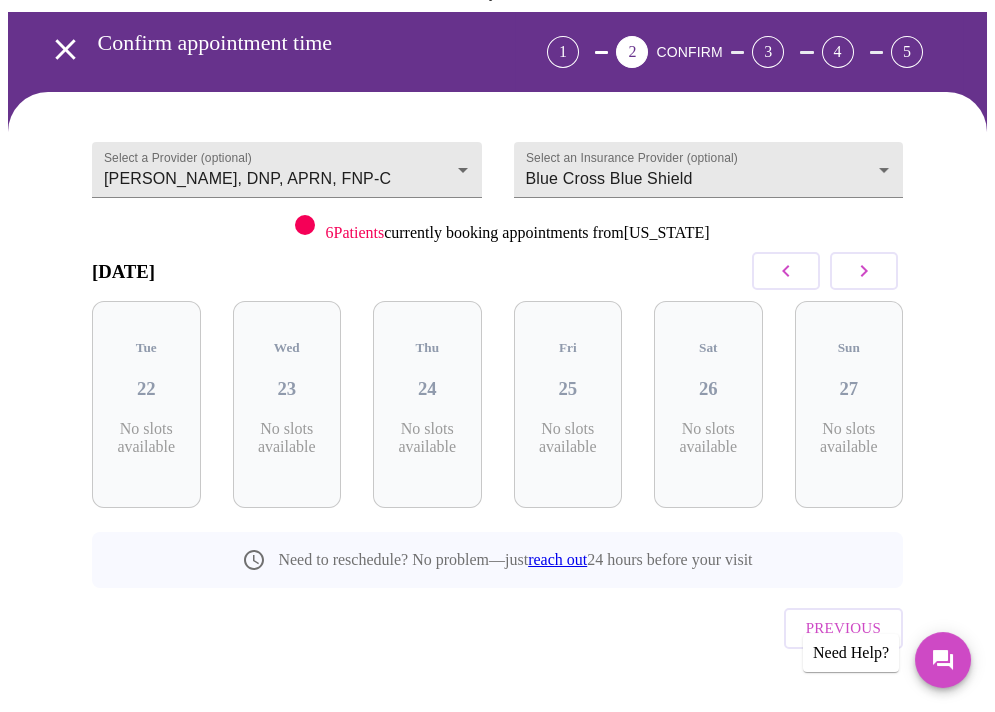 click at bounding box center [786, 271] 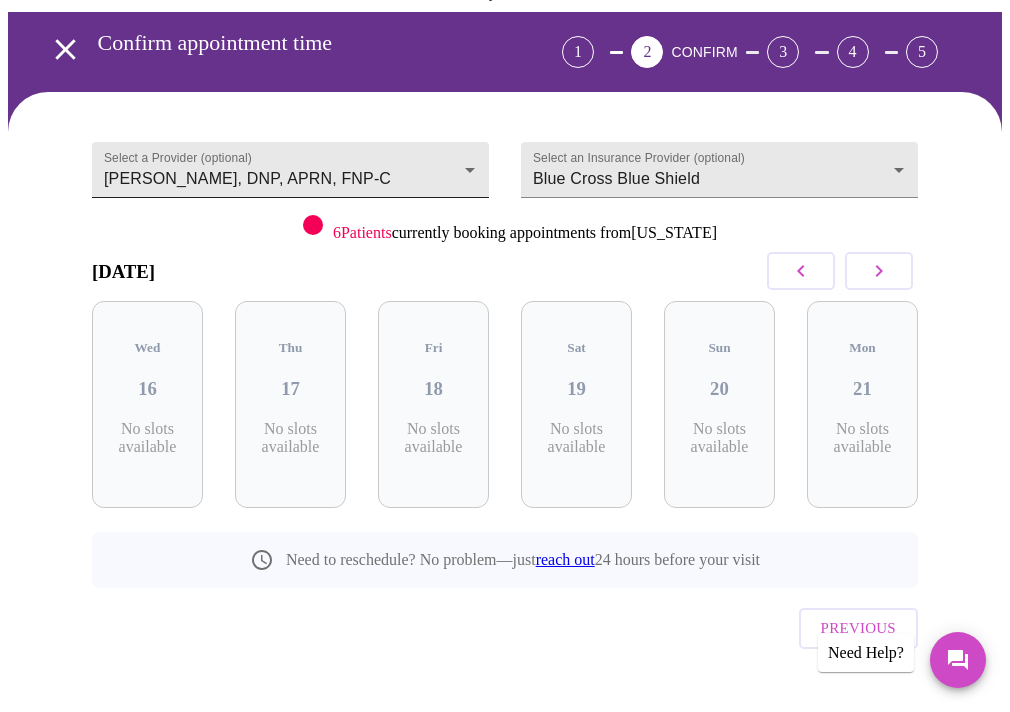 click on "MyMenopauseRx Appointments Messaging Labs 2 Uploads Medications Community Refer a Friend Hi Suzanne   Confirm appointment time 1 2 CONFIRM 3 4 5 Select a Provider (optional) Jillian Montefusco, DNP, APRN, FNP-C Jillian Montefusco, DNP, APRN, FNP-C Select an Insurance Provider (optional) Blue Cross Blue Shield Blue Cross Blue Shield 6  Patients  currently booking appointments from  Georgia July 2025 Wed 16 No slots available Thu 17 No slots available Fri 18 No slots available Sat 19 No slots available Sun 20 No slots available Mon 21 No slots available Need to reschedule? No problem—just  reach out  24 hours before your visit Previous Need Help? Settings Billing Invoices Log out" at bounding box center (505, 329) 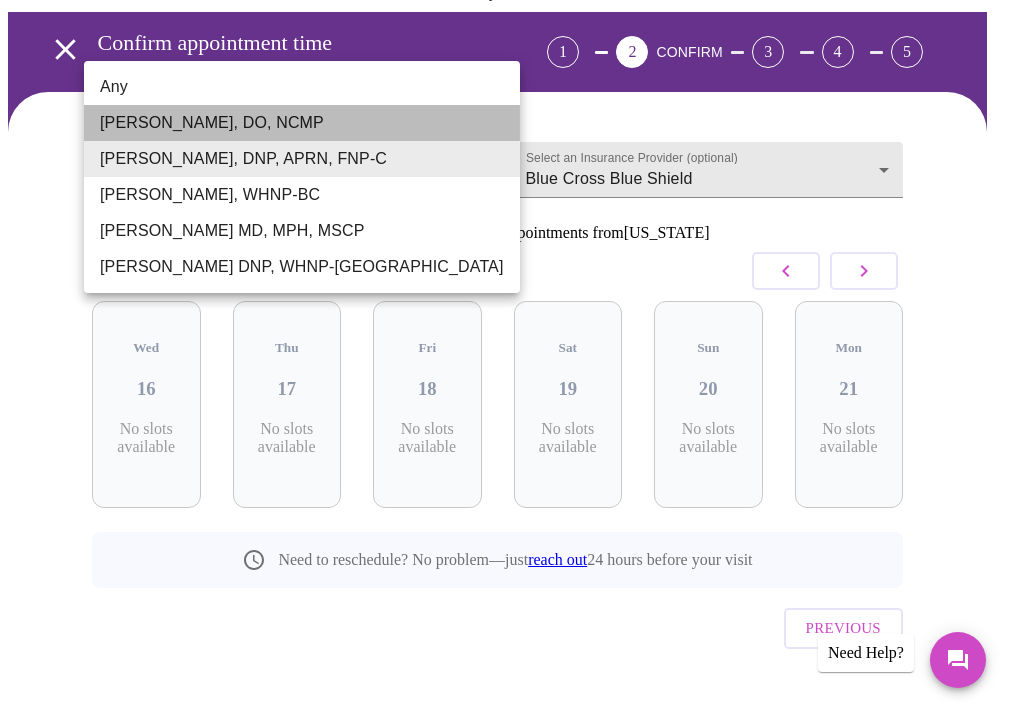 click on "Barbra S Hanna, DO, NCMP" at bounding box center (302, 123) 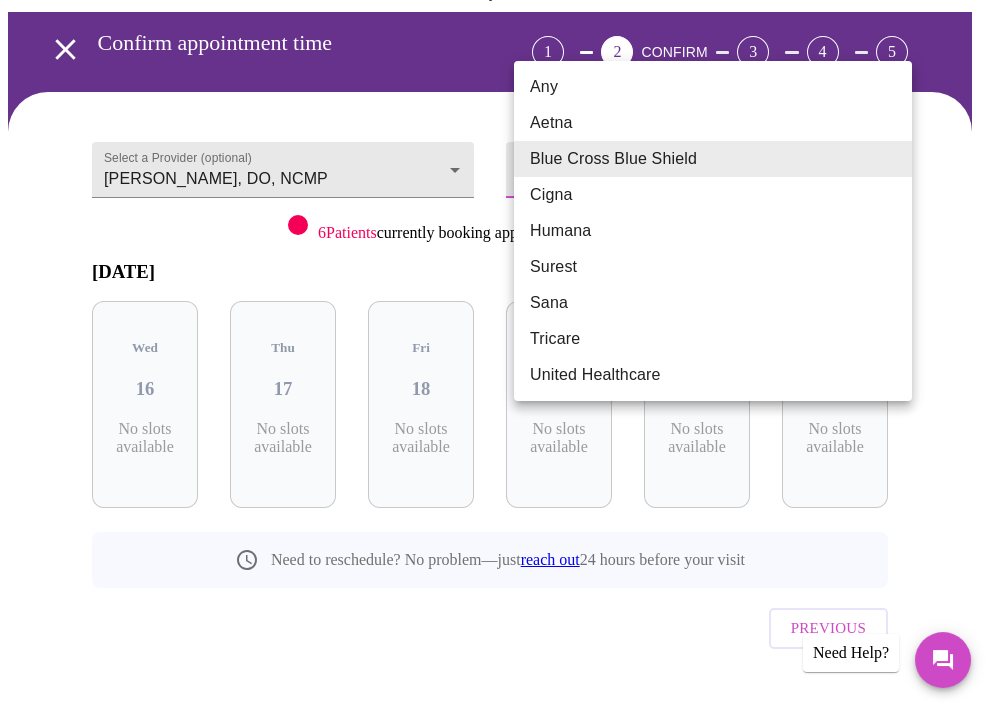 click on "MyMenopauseRx Appointments Messaging Labs 2 Uploads Medications Community Refer a Friend Hi Suzanne   Confirm appointment time 1 2 CONFIRM 3 4 5 Select a Provider (optional) Barbra S Hanna, DO, NCMP Barbra S Hanna, DO, NCMP Select an Insurance Provider (optional) Blue Cross Blue Shield Blue Cross Blue Shield 6  Patients  currently booking appointments from  Georgia July 2025 Wed 16 No slots available Thu 17 No slots available Fri 18 No slots available Sat 19 No slots available Sun 20 No slots available Mon 21 No slots available Need to reschedule? No problem—just  reach out  24 hours before your visit Previous Need Help? Settings Billing Invoices Log out Any Aetna Blue Cross Blue Shield Cigna Humana Surest Sana Tricare United Healthcare" at bounding box center [497, 329] 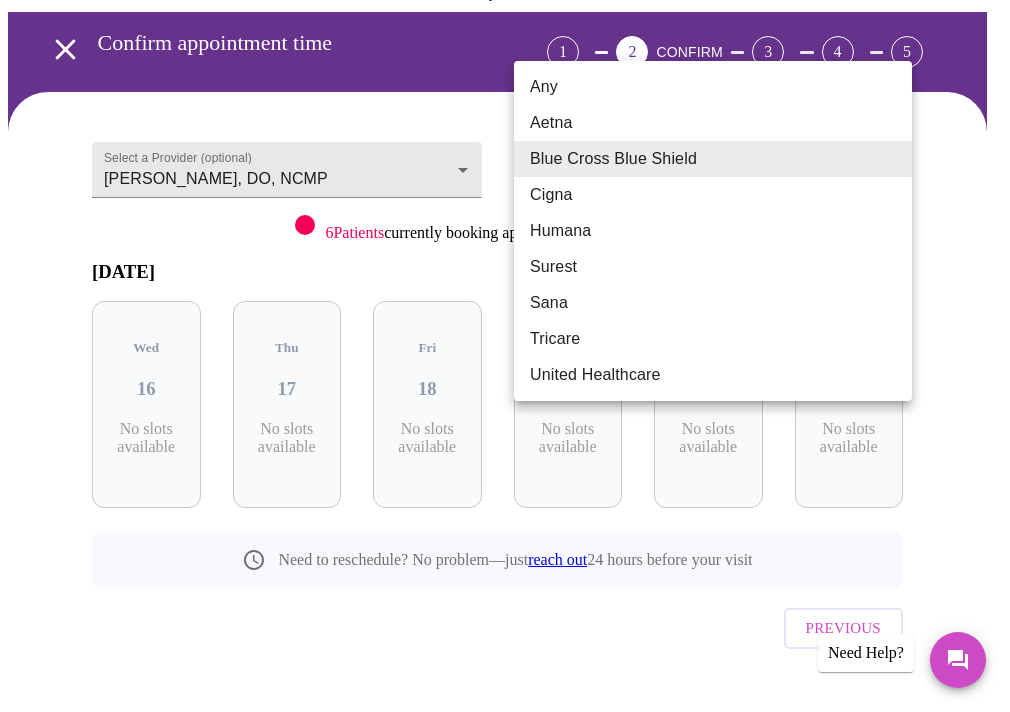 click on "Blue Cross Blue Shield" at bounding box center (713, 159) 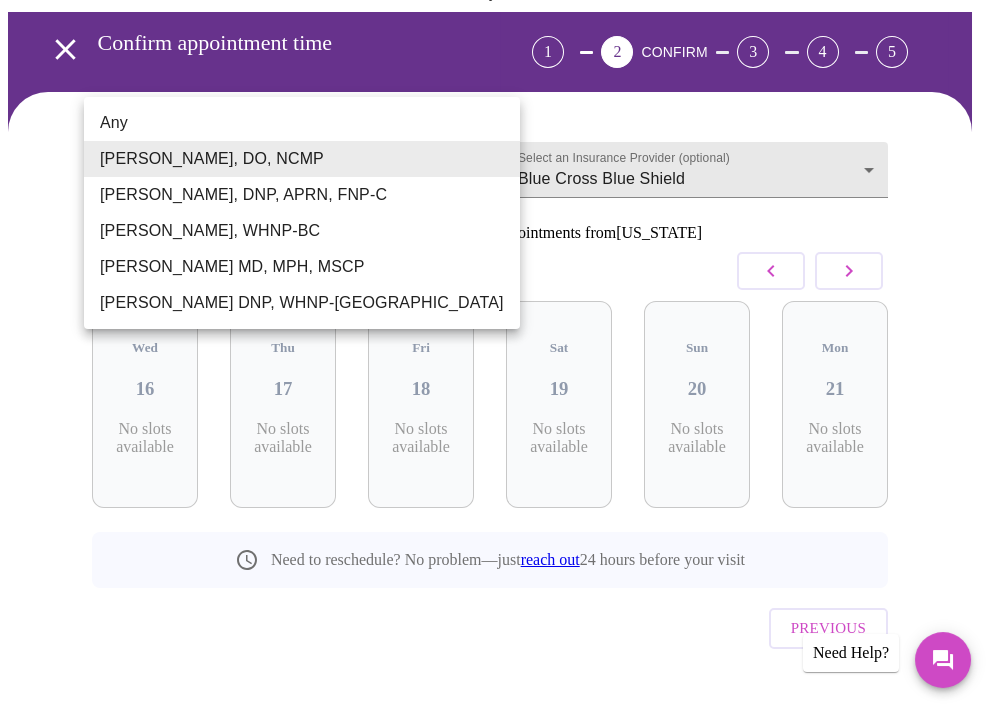 click on "MyMenopauseRx Appointments Messaging Labs 2 Uploads Medications Community Refer a Friend Hi Suzanne   Confirm appointment time 1 2 CONFIRM 3 4 5 Select a Provider (optional) Barbra S Hanna, DO, NCMP Barbra S Hanna, DO, NCMP Select an Insurance Provider (optional) Blue Cross Blue Shield Blue Cross Blue Shield 6  Patients  currently booking appointments from  Georgia July 2025 Wed 16 No slots available Thu 17 No slots available Fri 18 No slots available Sat 19 No slots available Sun 20 No slots available Mon 21 No slots available Need to reschedule? No problem—just  reach out  24 hours before your visit Previous Need Help? Settings Billing Invoices Log out Any Barbra S Hanna, DO, NCMP Jillian Montefusco, DNP, APRN, FNP-C Meghan Matz, WHNP-BC Vadim Gelman MD, MPH, MSCP Laura Smith DNP, WHNP-BC" at bounding box center [497, 329] 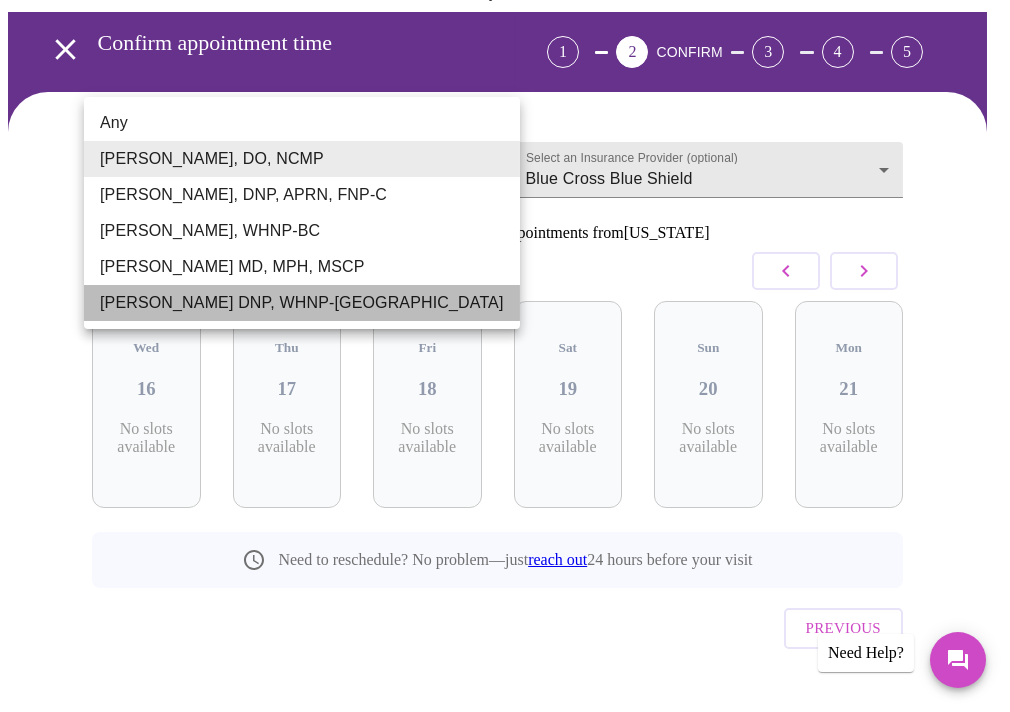 click on "[PERSON_NAME] DNP, WHNP-[GEOGRAPHIC_DATA]" at bounding box center (302, 303) 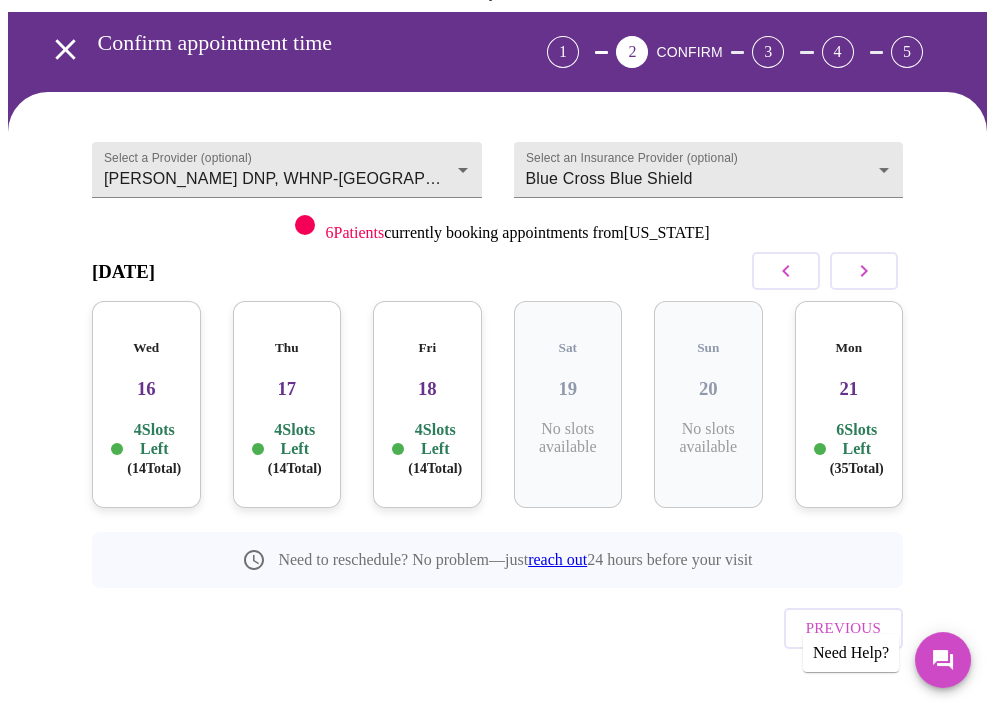 click on "4  Slots Left ( 14  Total)" at bounding box center [154, 449] 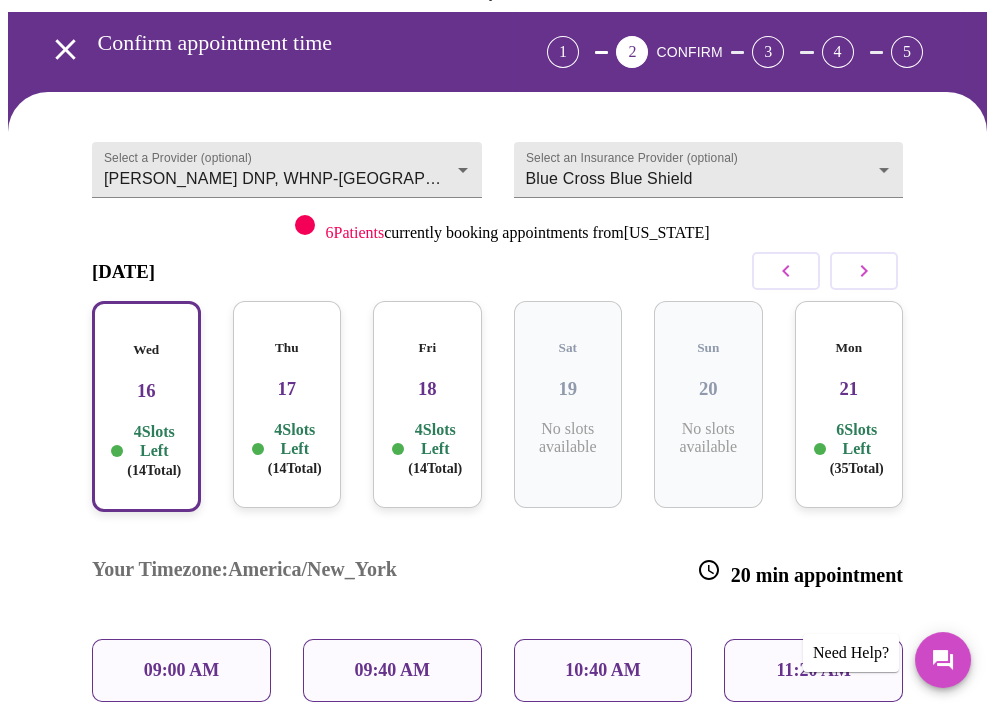 click on "16" at bounding box center (146, 391) 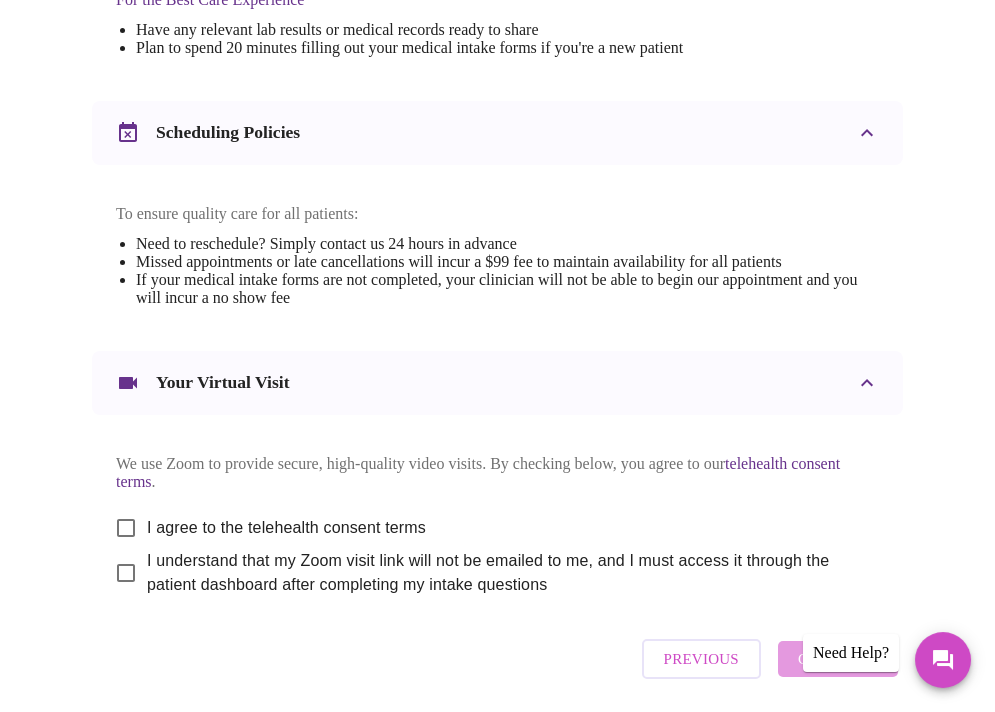 scroll, scrollTop: 865, scrollLeft: 0, axis: vertical 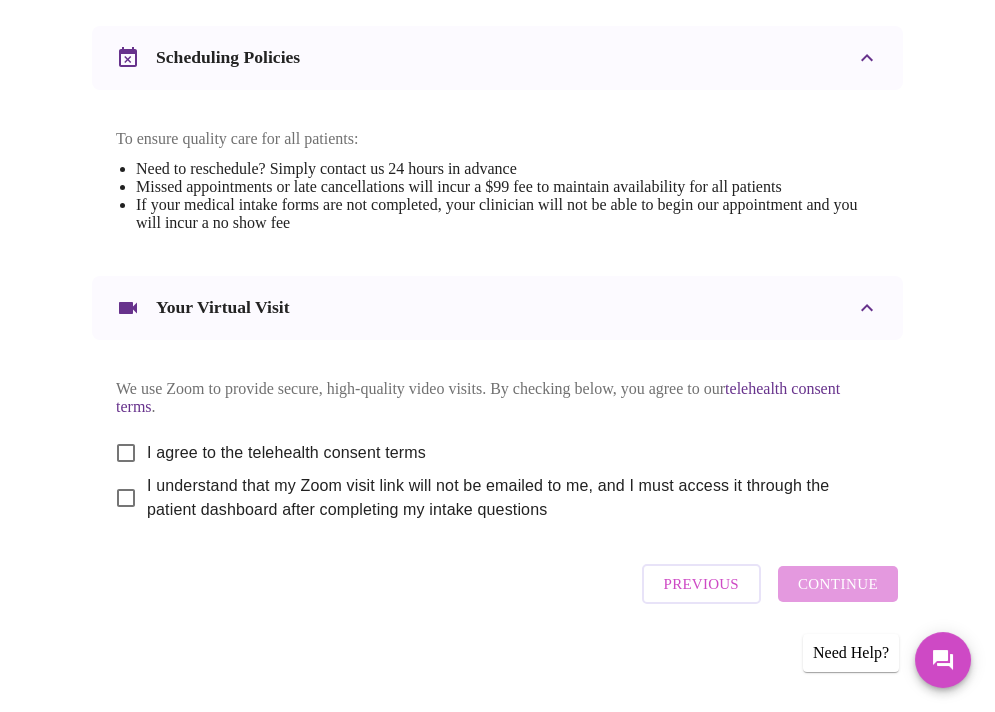 click on "I agree to the telehealth consent terms" at bounding box center [126, 453] 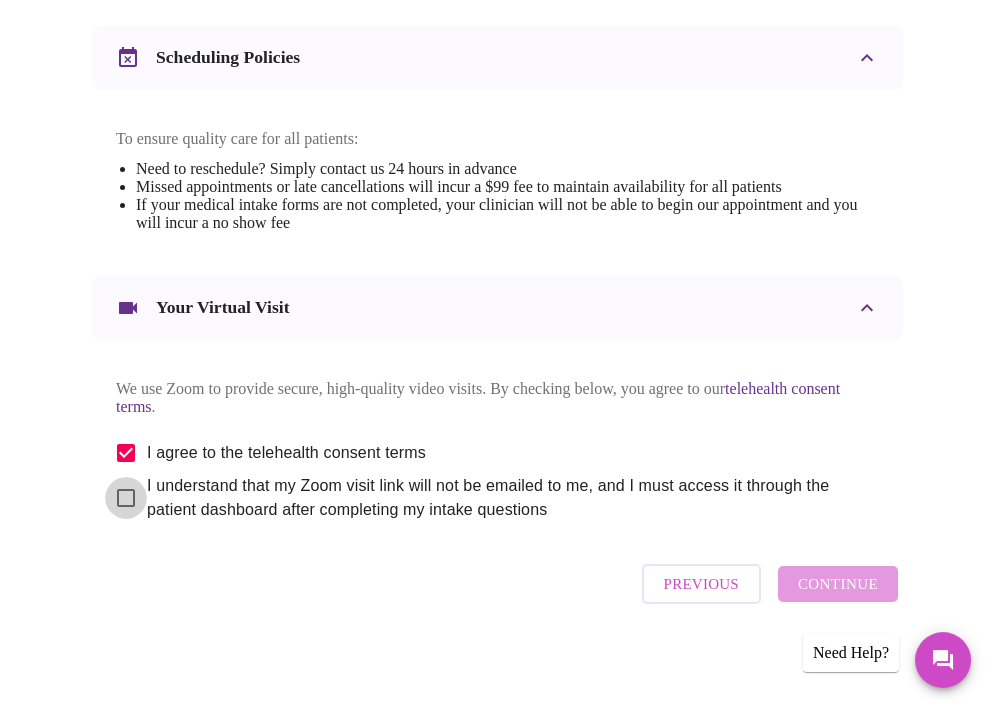 click on "I understand that my Zoom visit link will not be emailed to me, and I must access it through the patient dashboard after completing my intake questions" at bounding box center [126, 498] 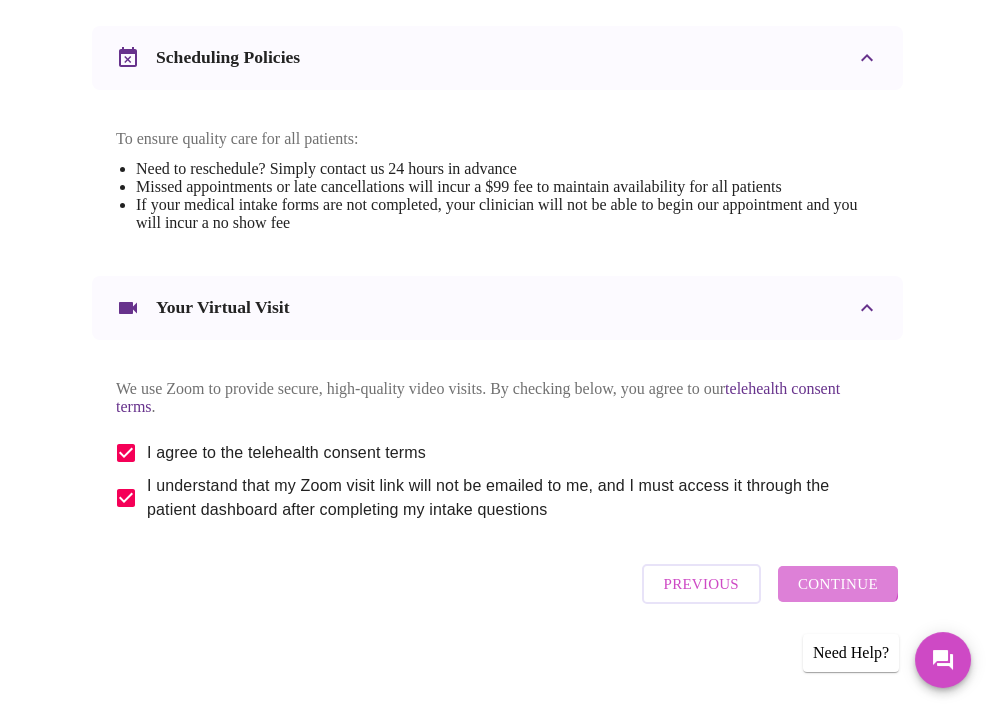 click on "Continue" at bounding box center [838, 584] 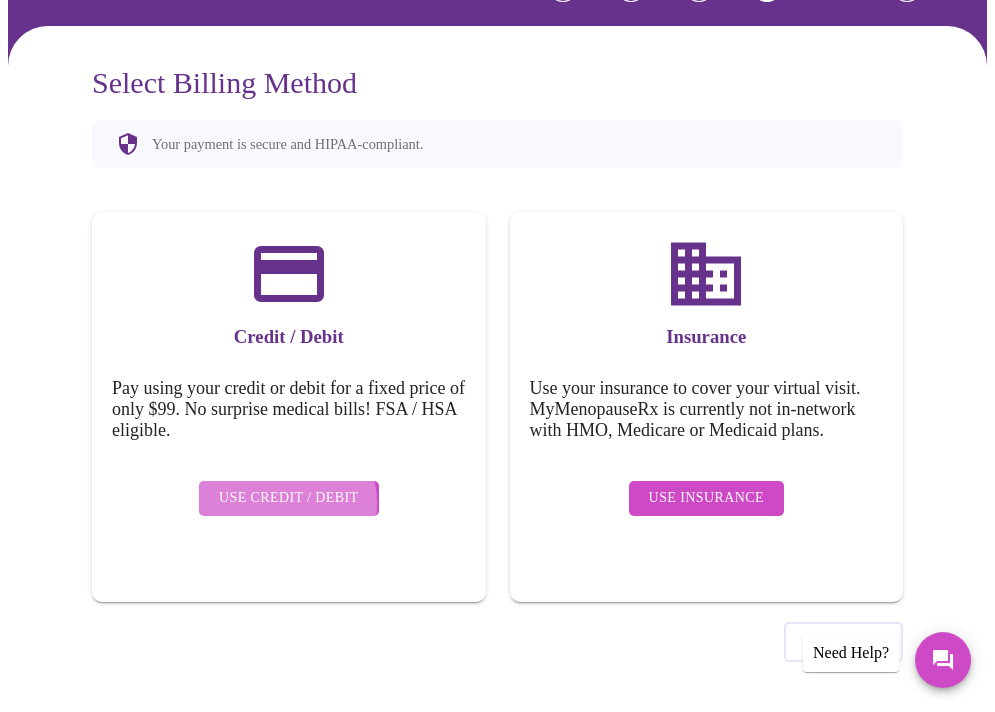click on "Use Credit / Debit" at bounding box center (289, 498) 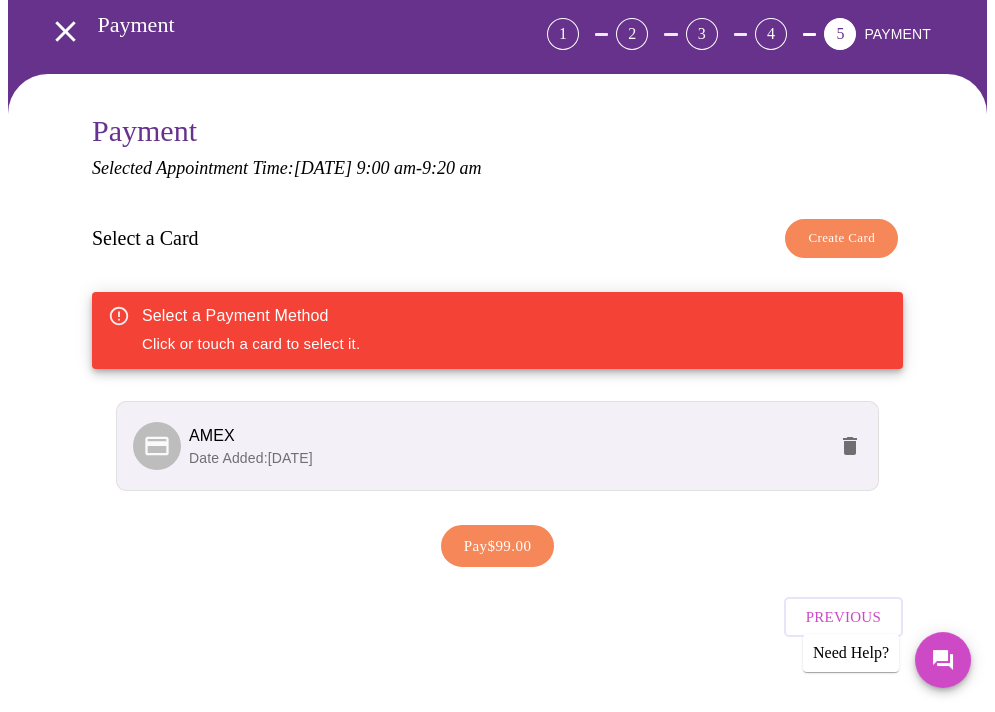 scroll, scrollTop: 131, scrollLeft: 0, axis: vertical 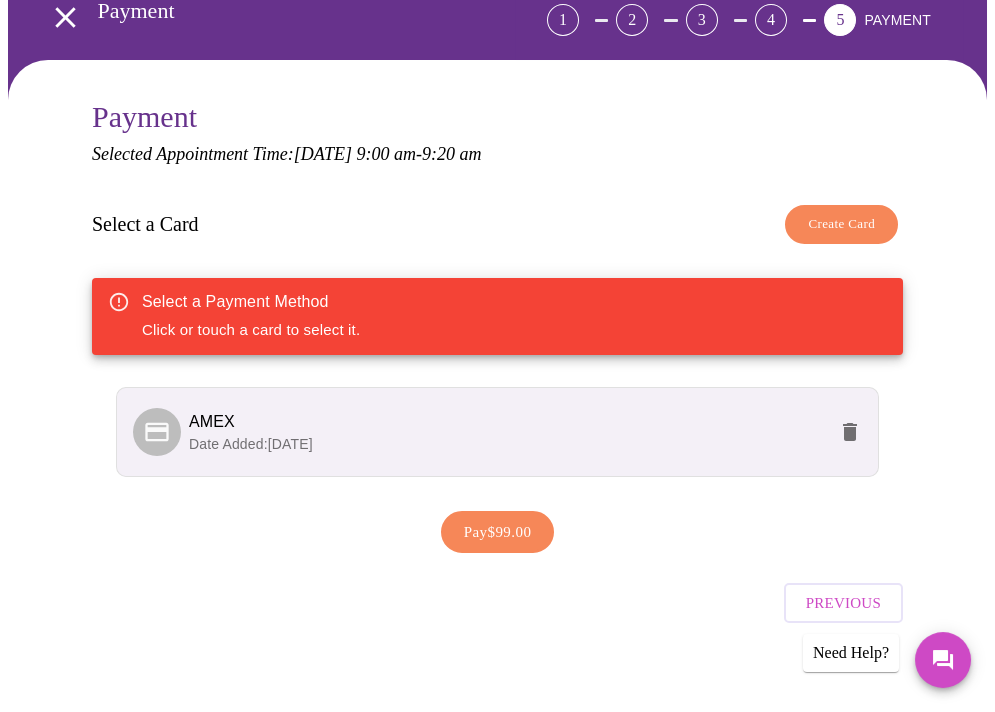 click on "AMEX Date Added:  07-11-2025" at bounding box center [497, 432] 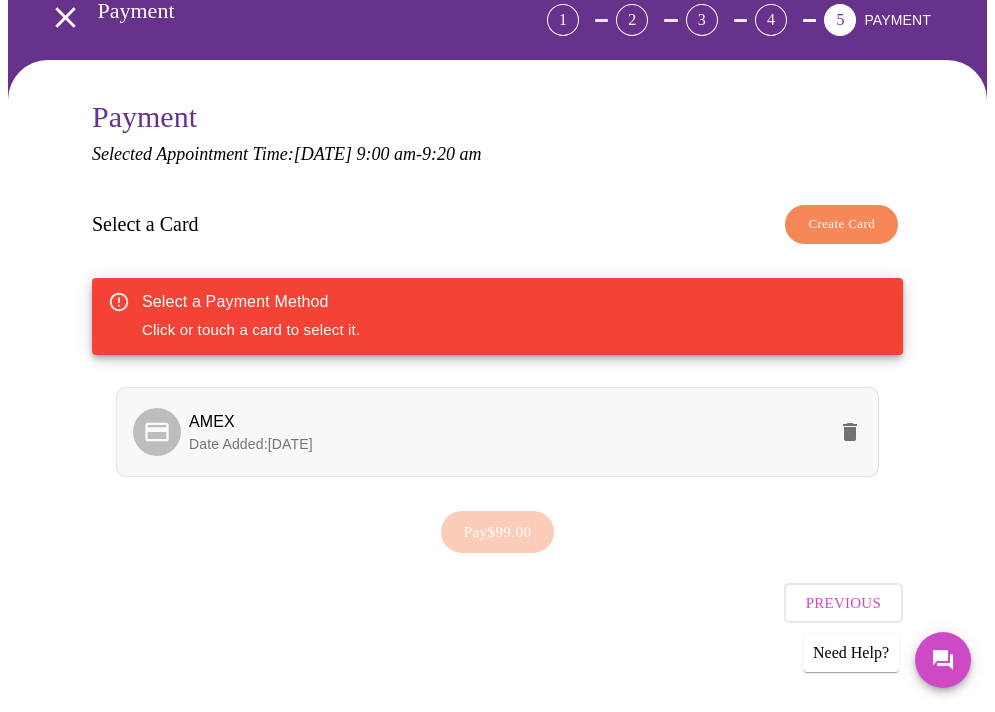 click on "AMEX Date Added:  07-11-2025" at bounding box center [497, 432] 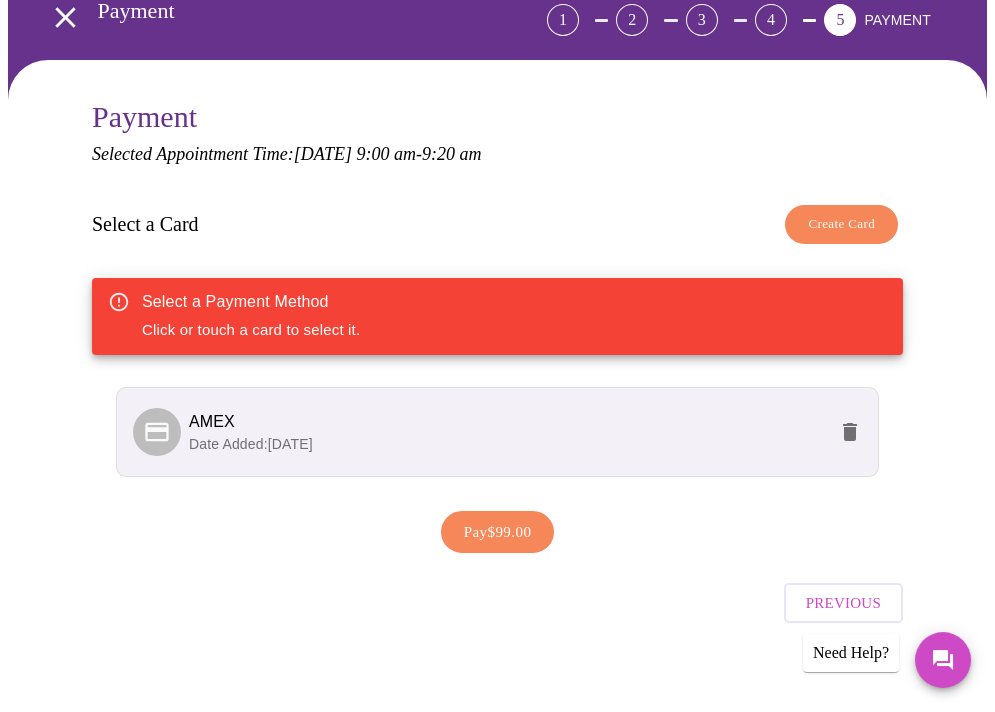 click on "Pay  $99.00" at bounding box center (498, 532) 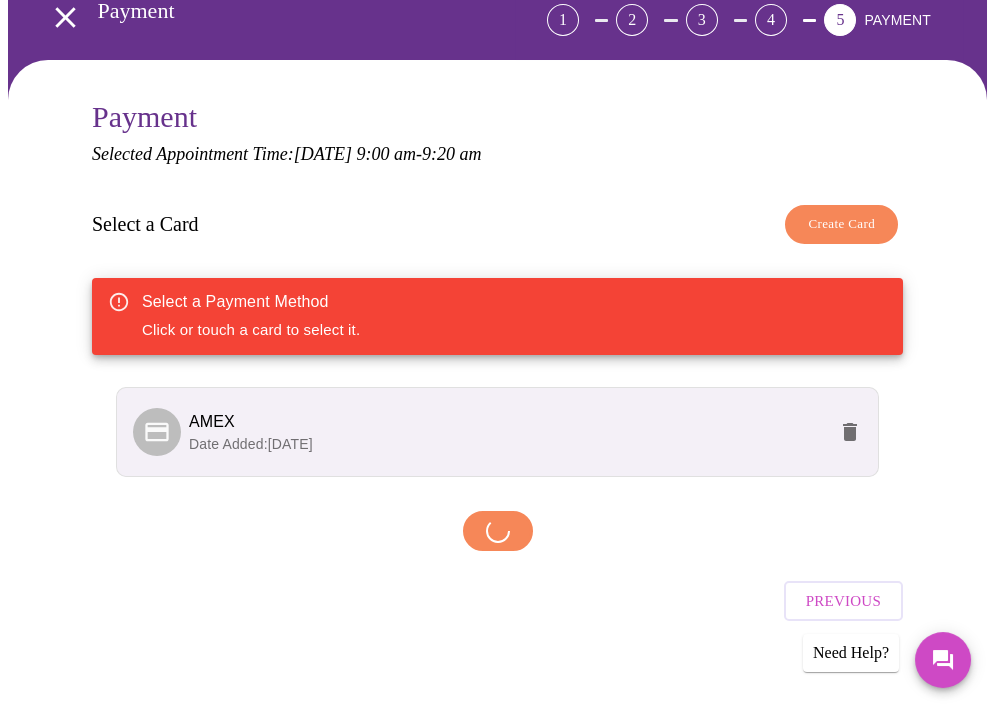 scroll, scrollTop: 129, scrollLeft: 0, axis: vertical 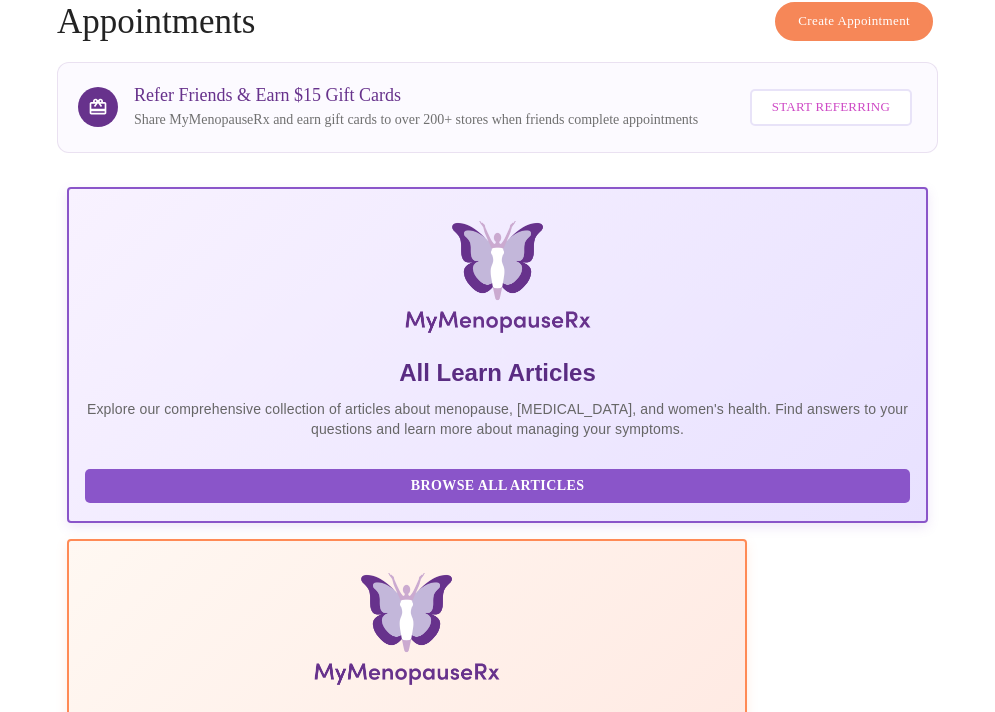 click on "Create Appointment Appointments  Refer Friends & Earn $15 Gift Cards Share MyMenopauseRx and earn gift cards to over 200+ stores when friends complete appointments Start Referring All Learn Articles Explore our comprehensive collection of articles about menopause, hormone therapy, and women's health. Find answers to your questions and learn more about managing your symptoms. Browse All Articles The Menopause Manual The Menopause Manual is a comprehensive guide to menopause, written by the MMRx Clinical team. Read Manual The Top 34 Symptoms of Menopause Read More 8 Most Common Hormone Therapy Myths Read More What to Expect When Starting Hormone Therapy Read More What to Expect When Starting an SSRI Read More The Power of Psyllium Husk Fiber Read More Upcoming Wednesday, July 16th 2025 @ 9:00am - 9:20am EDT With  Laura Smith DNP, WHNP-BC You're all set for now. Please revisit 72 hours before your virtual visit to complete your pre-assessment Scheduled Payment Pre-Assessment Waiting Room View Receipt Reschedule" at bounding box center [497, 1802] 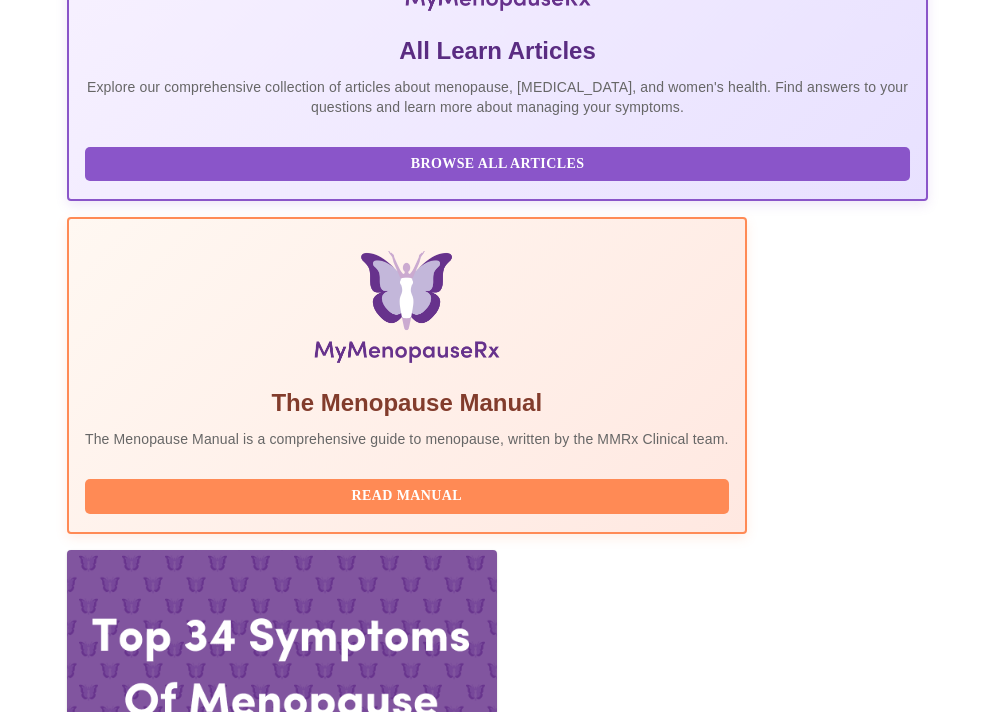 scroll, scrollTop: 500, scrollLeft: 0, axis: vertical 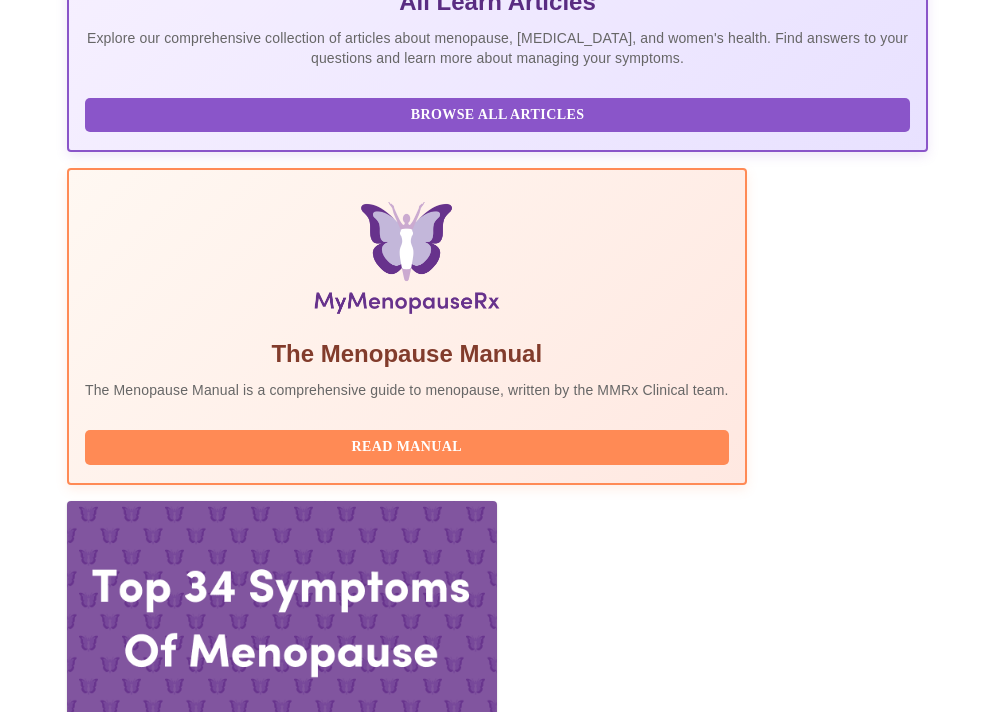 click on "Reschedule" at bounding box center [694, 2489] 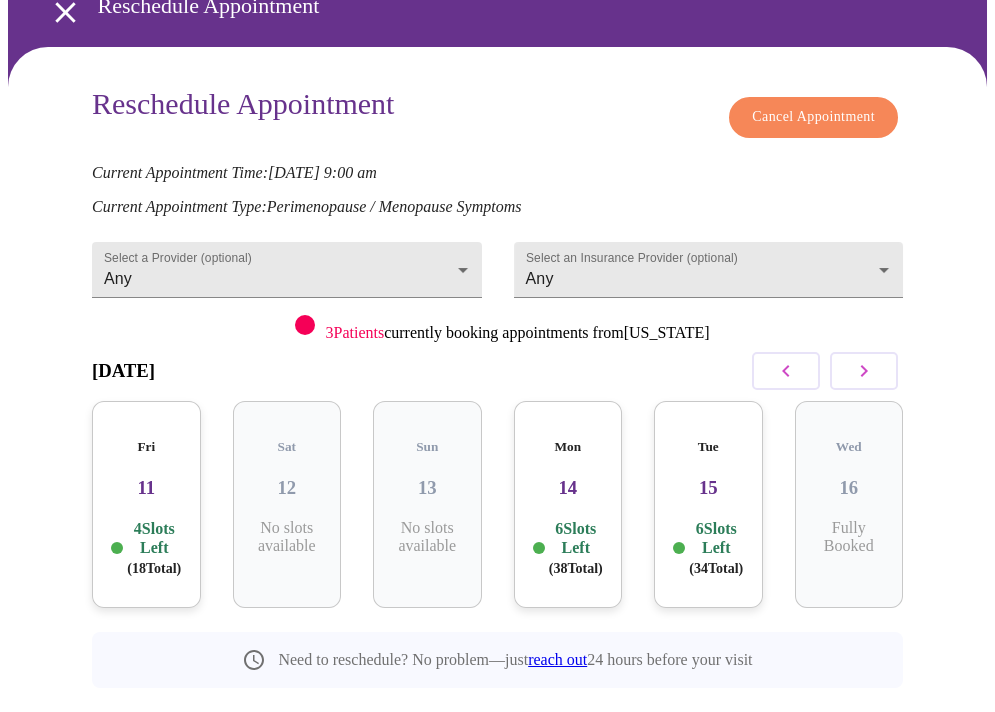 scroll, scrollTop: 153, scrollLeft: 0, axis: vertical 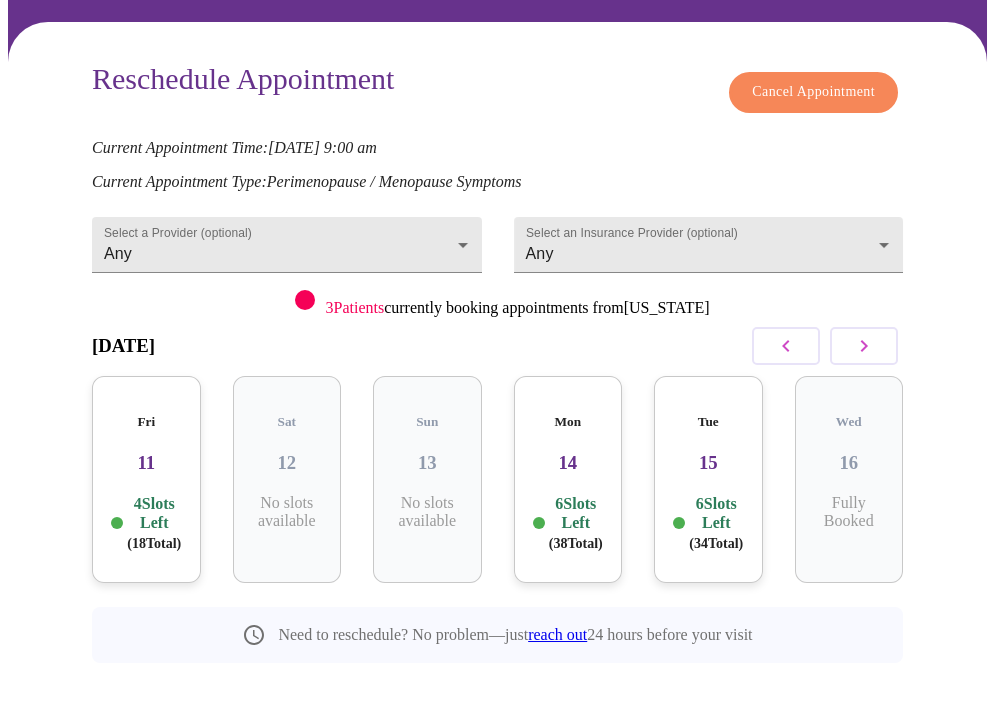 click on "4  Slots Left ( 18  Total)" at bounding box center [154, 523] 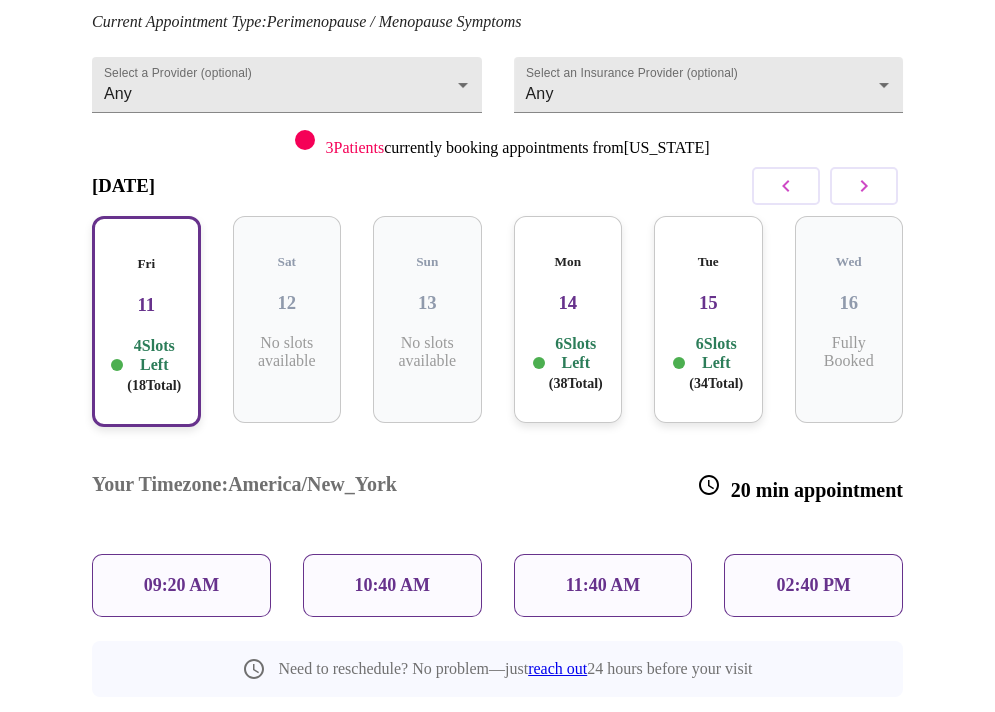 scroll, scrollTop: 314, scrollLeft: 0, axis: vertical 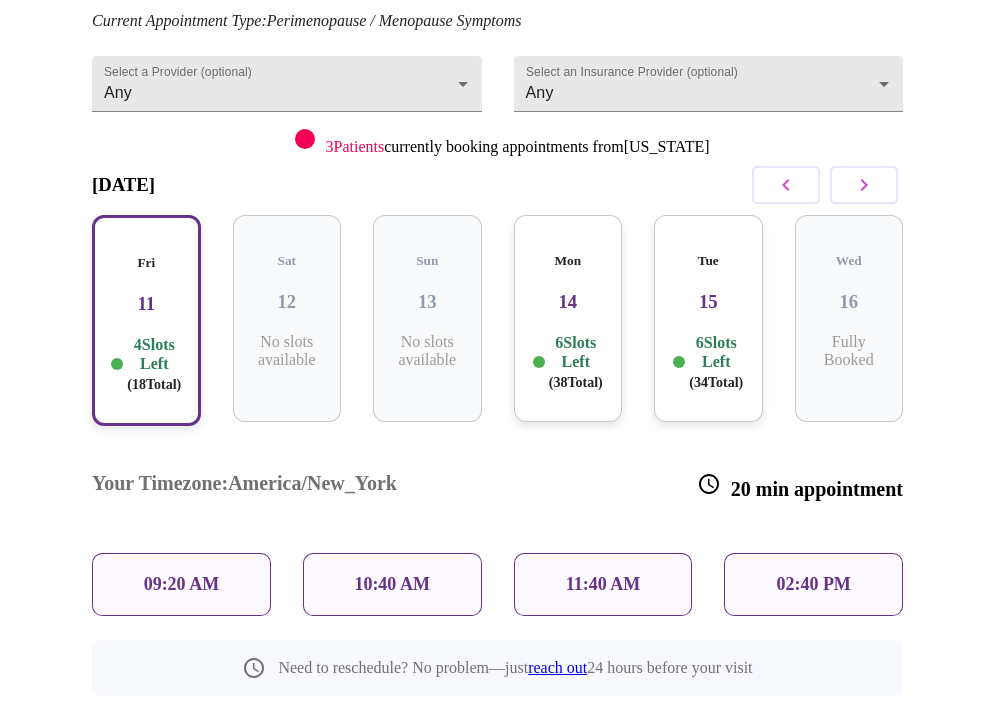 click on "6  Slots Left ( 38  Total)" at bounding box center [576, 362] 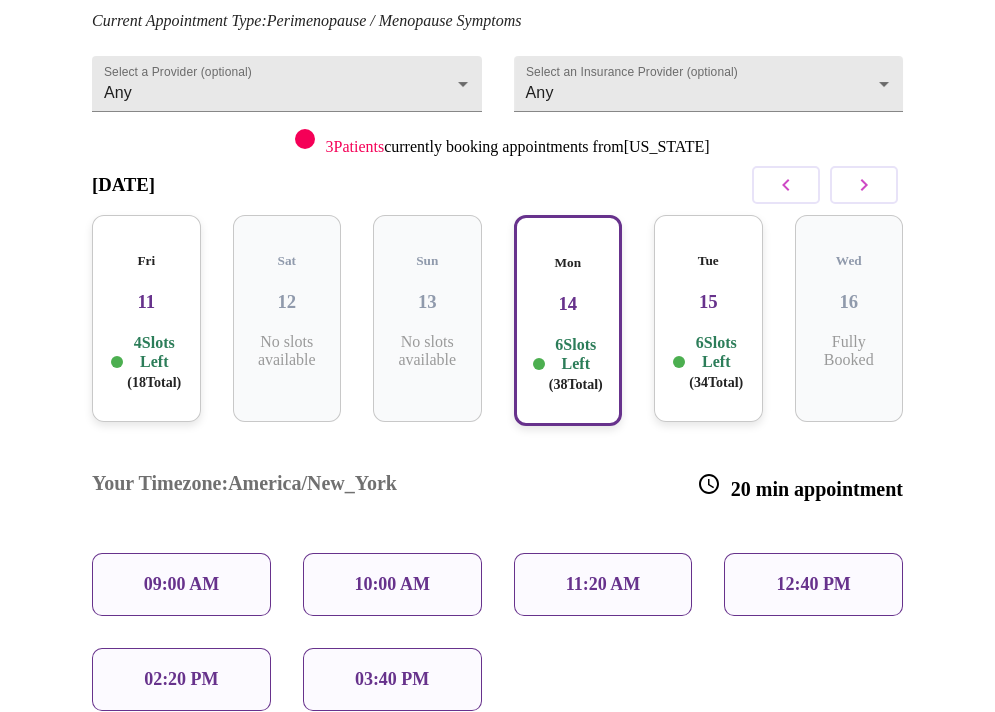 click on "03:40 PM" at bounding box center [392, 679] 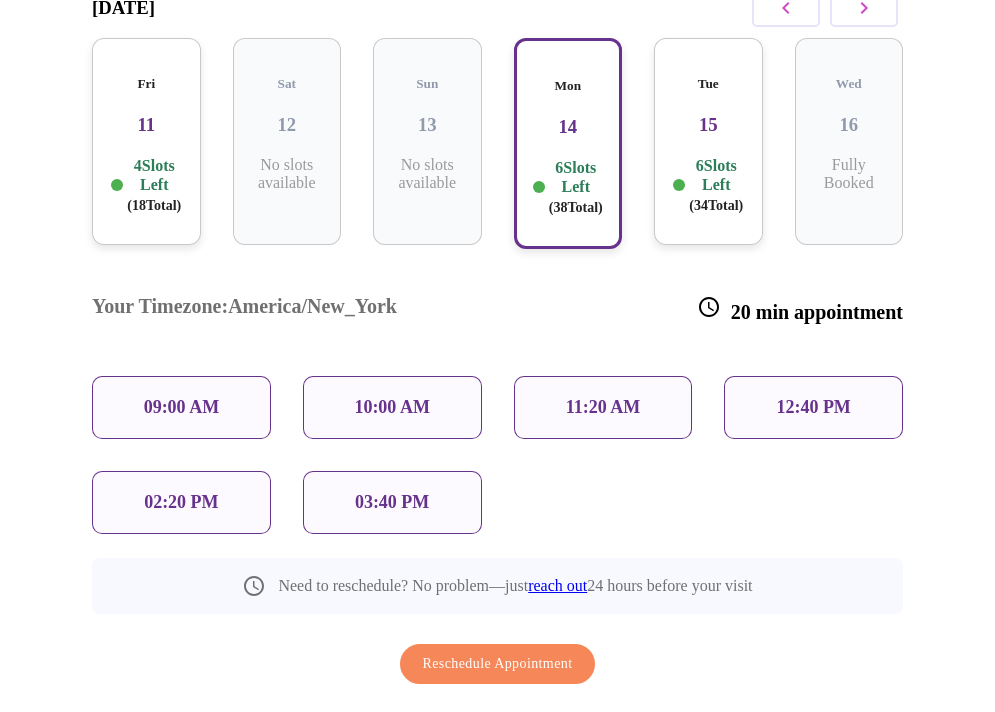 scroll, scrollTop: 492, scrollLeft: 0, axis: vertical 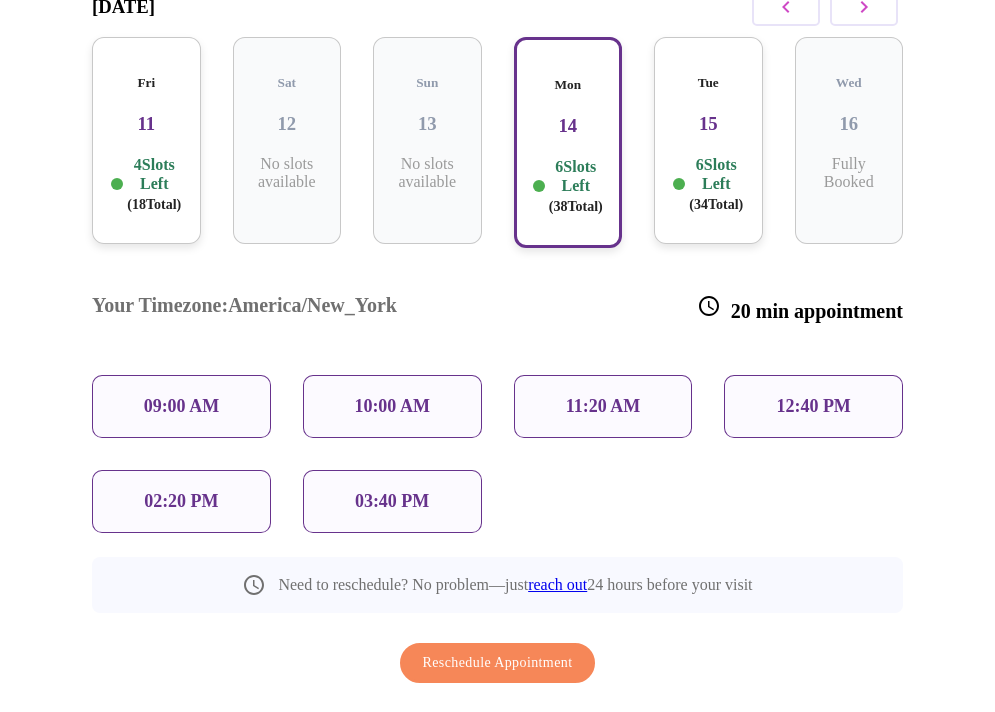 click on "03:40 PM" at bounding box center (392, 501) 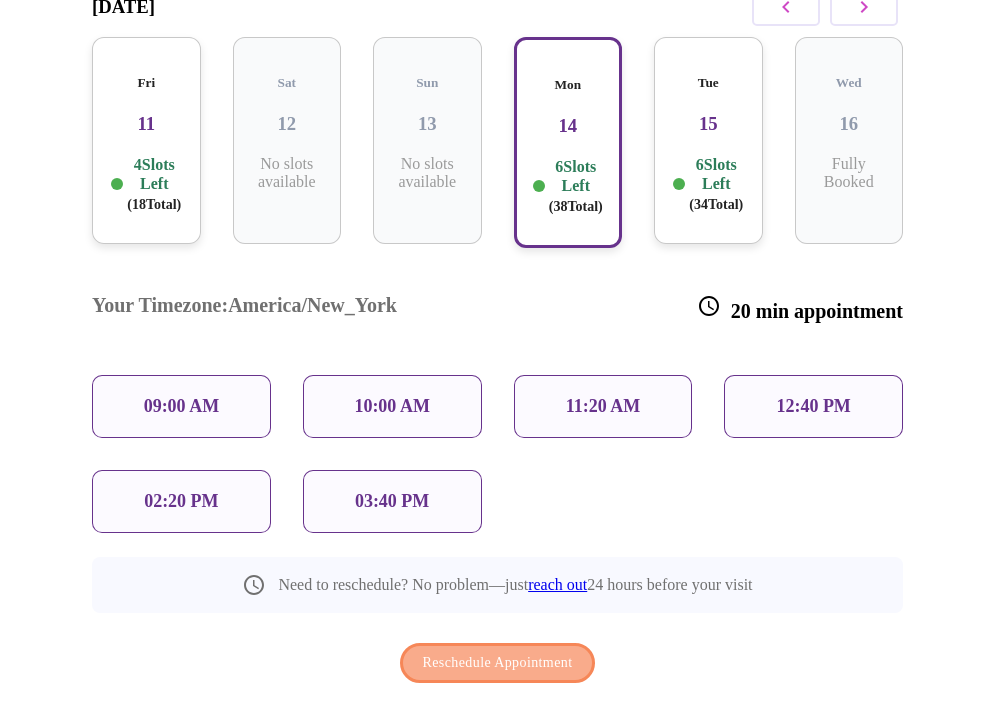 click on "Reschedule Appointment" at bounding box center [498, 663] 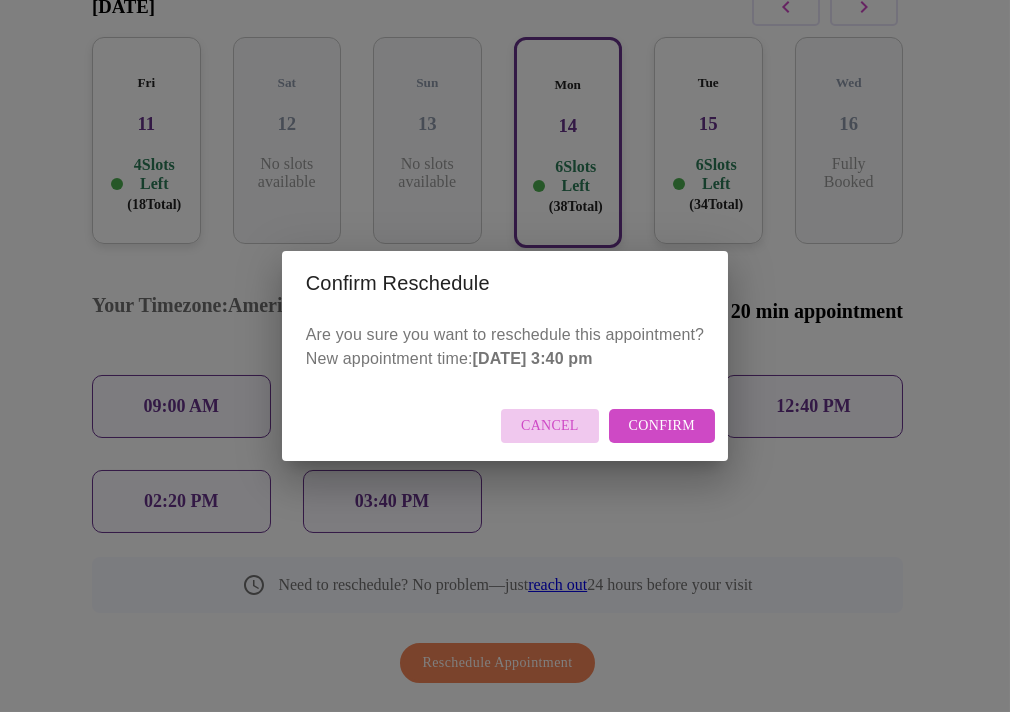 click on "Cancel" at bounding box center (550, 426) 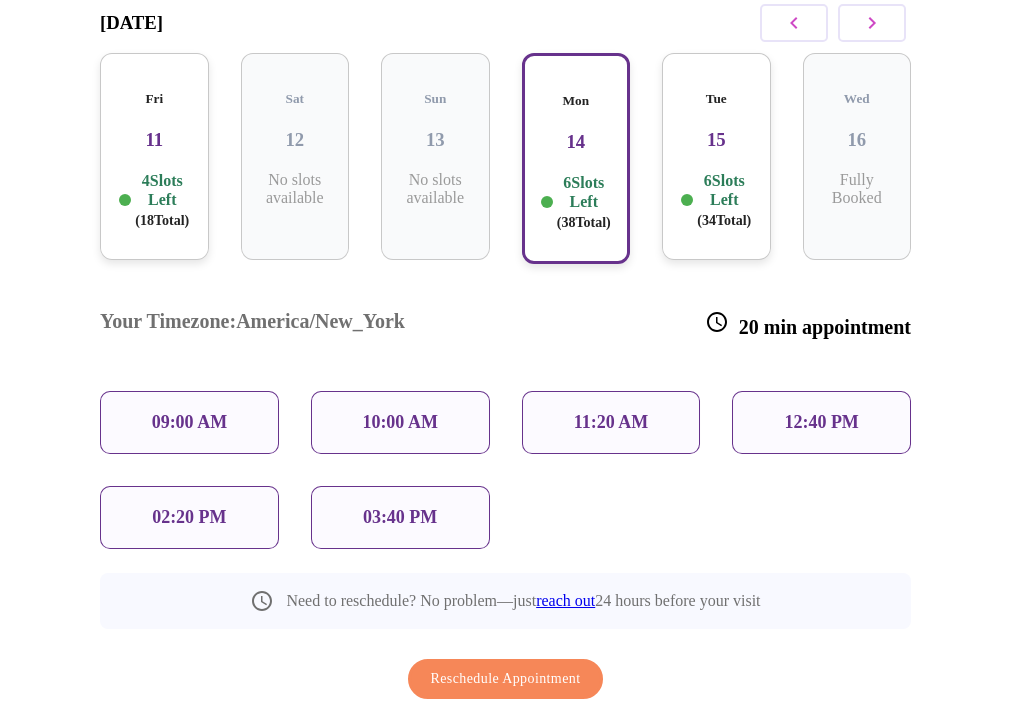 scroll, scrollTop: 492, scrollLeft: 0, axis: vertical 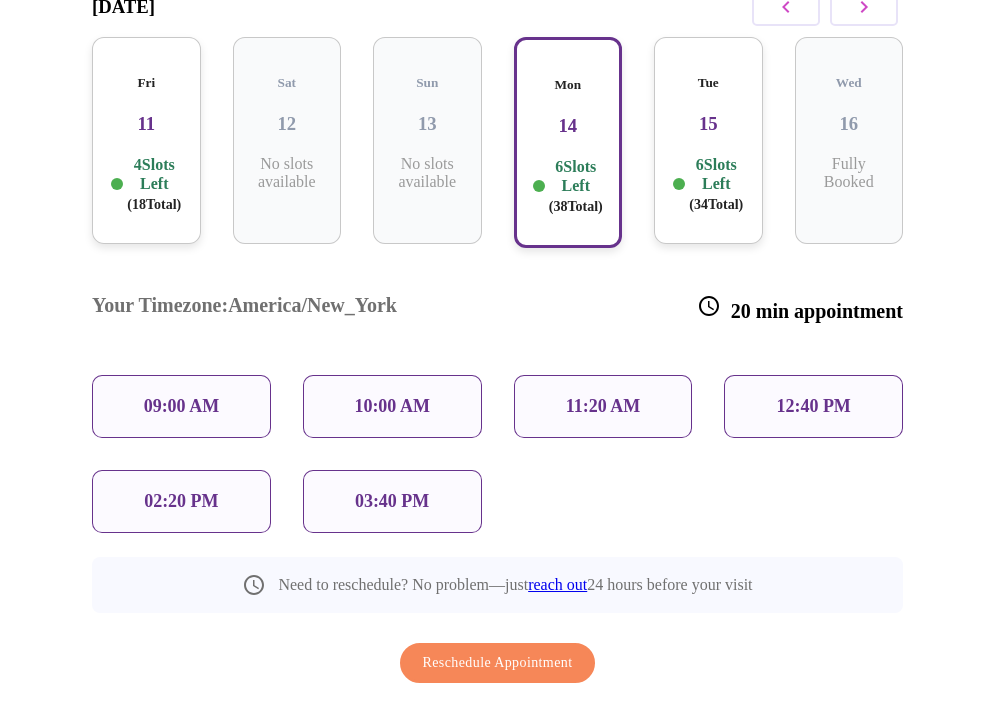 click on "03:40 PM" at bounding box center (392, 501) 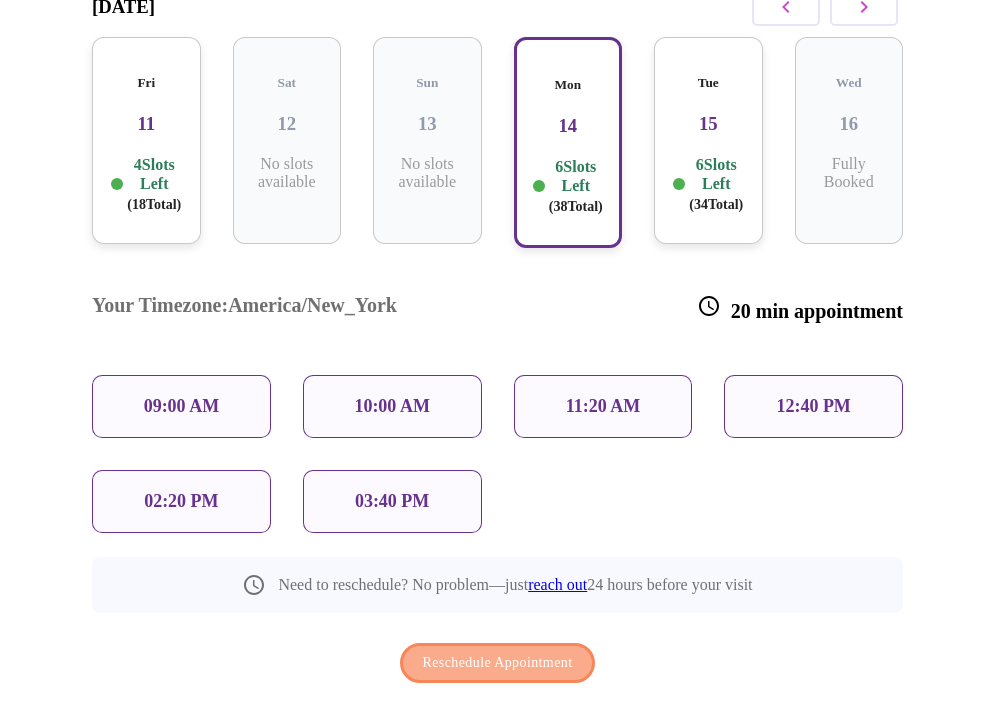 click on "Reschedule Appointment" at bounding box center (498, 663) 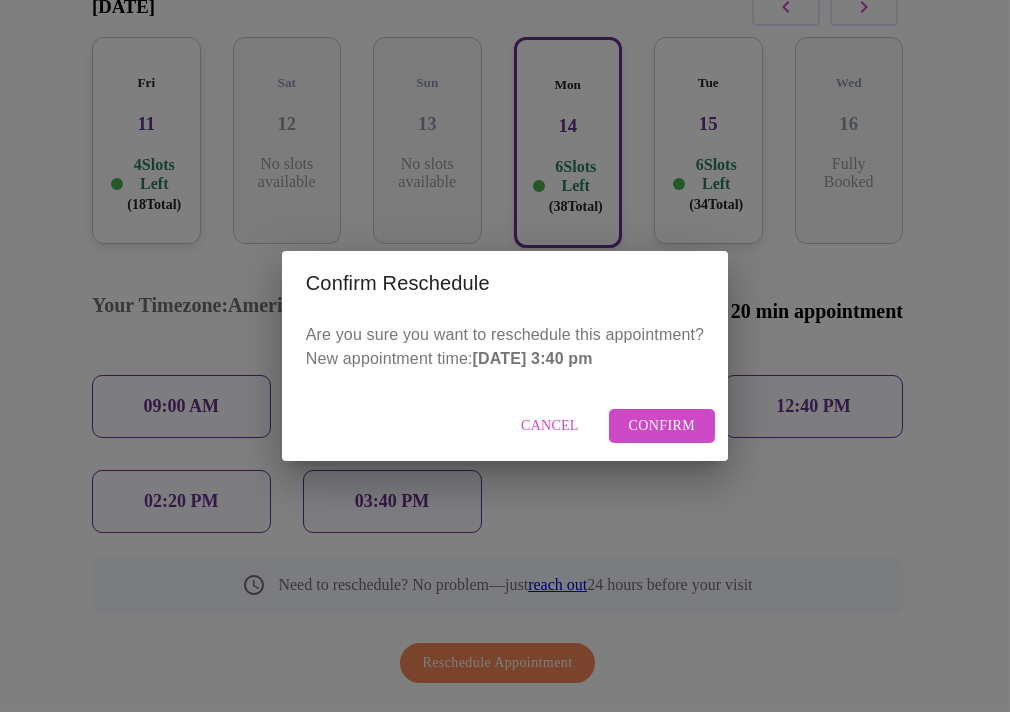click on "Confirm" at bounding box center (662, 426) 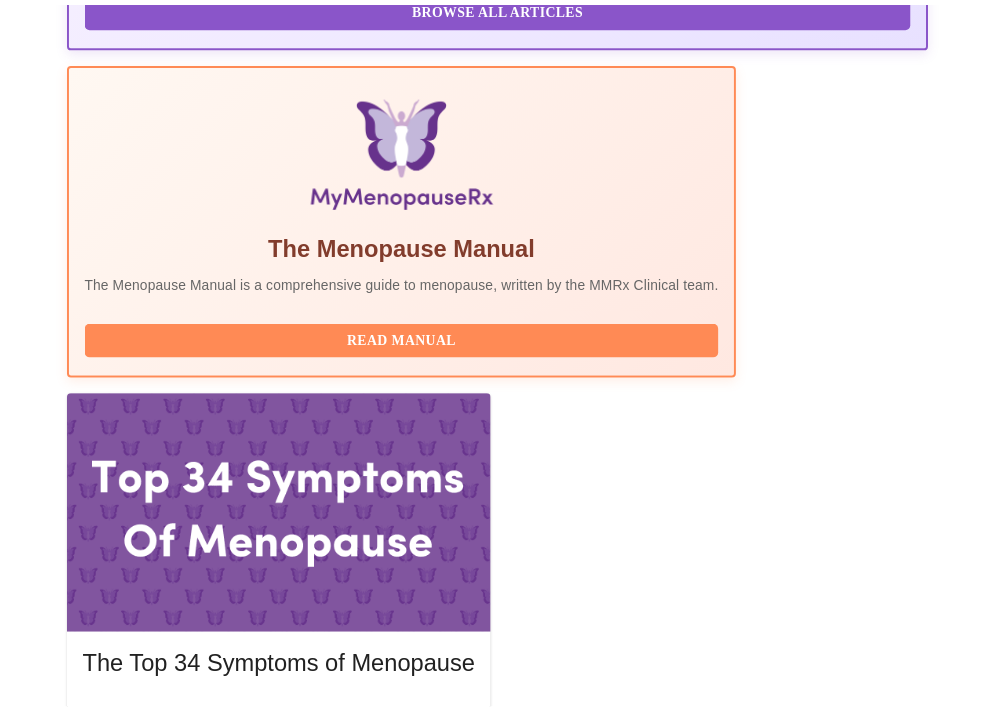 scroll, scrollTop: 0, scrollLeft: 0, axis: both 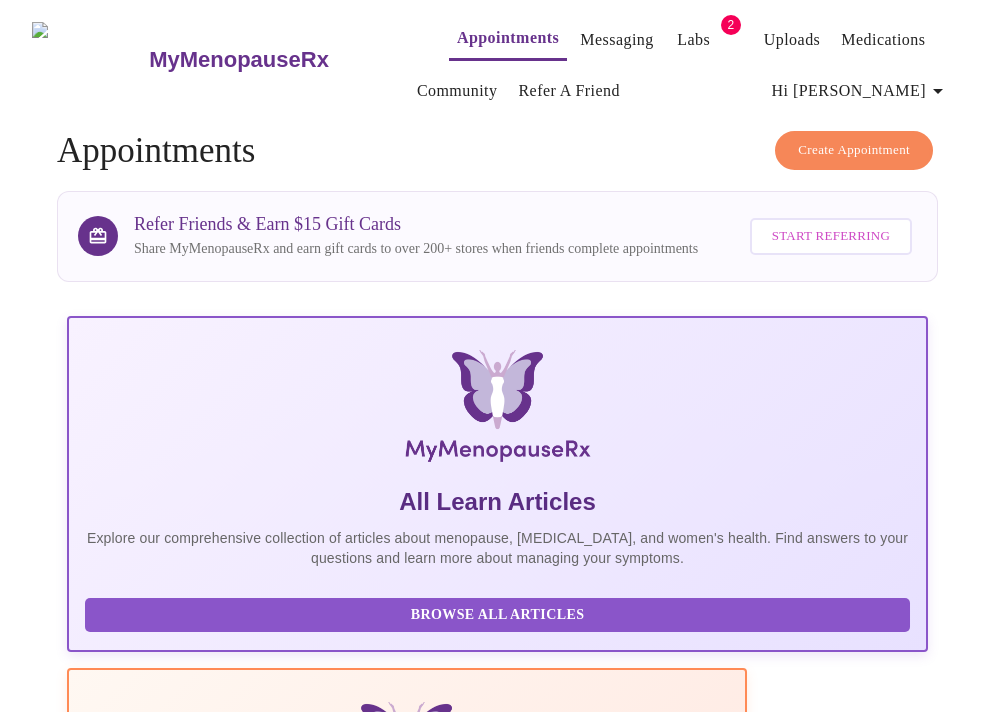 click on "Refer Friends & Earn $15 Gift Cards Share MyMenopauseRx and earn gift cards to over 200+ stores when friends complete appointments Start Referring" at bounding box center (525, 236) 